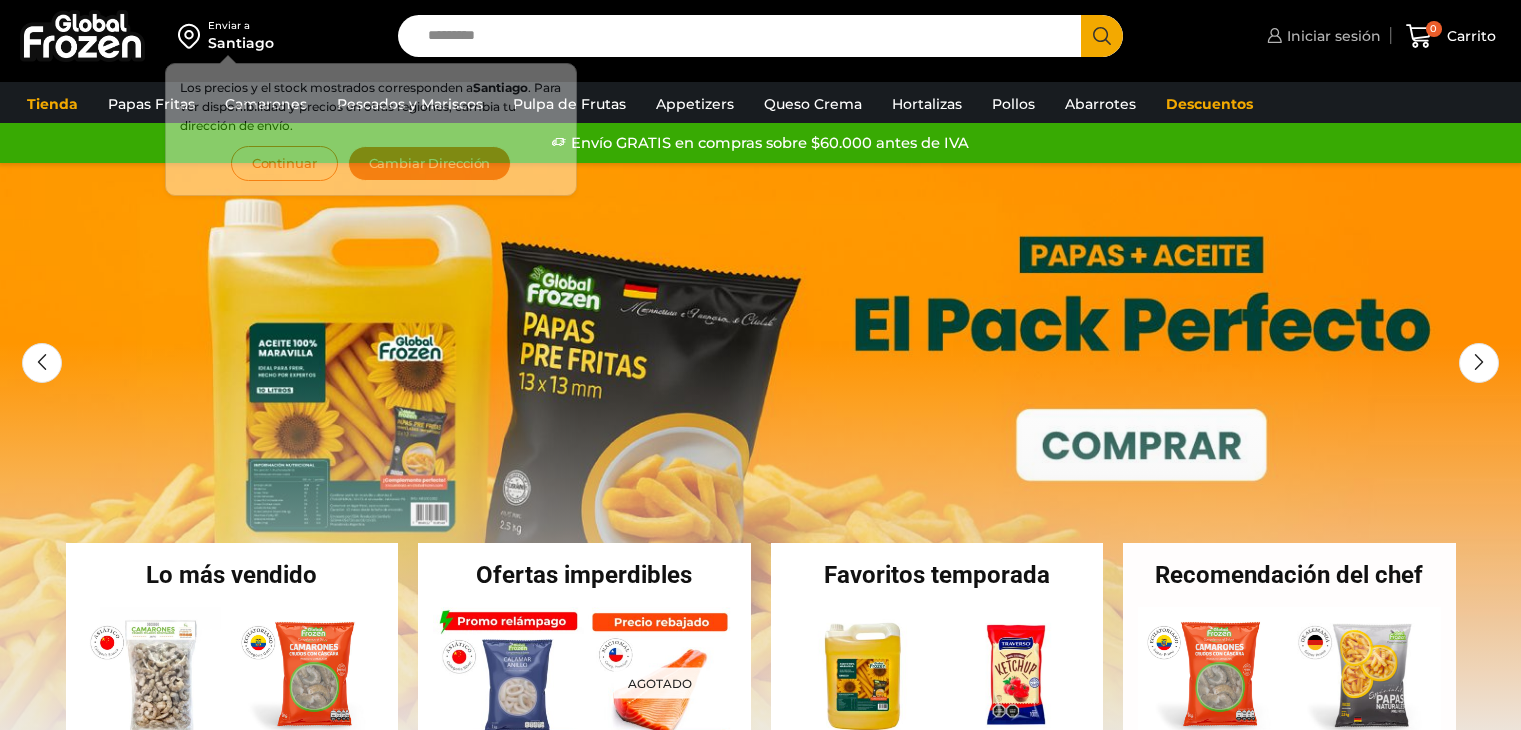 scroll, scrollTop: 0, scrollLeft: 0, axis: both 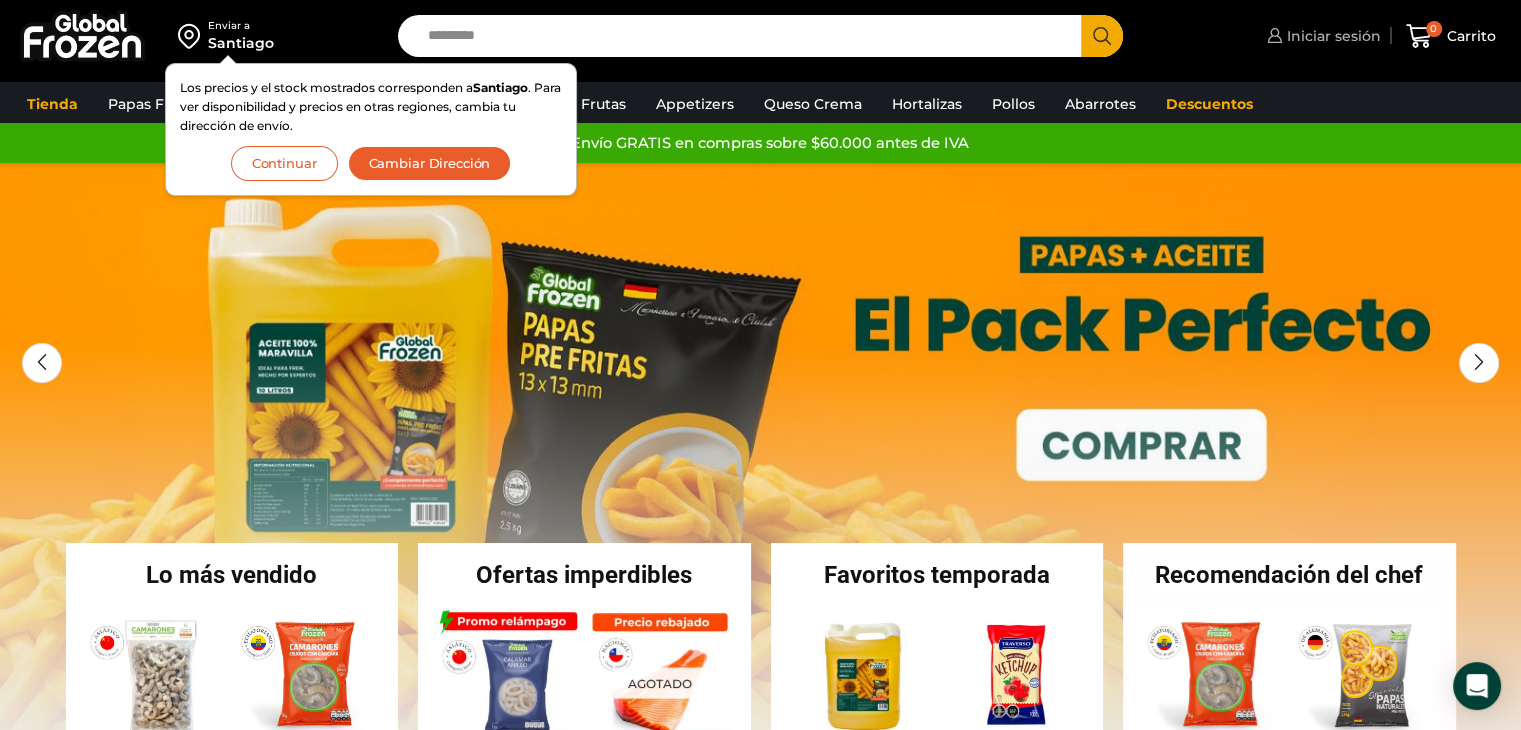click on "Iniciar sesión" at bounding box center (1331, 36) 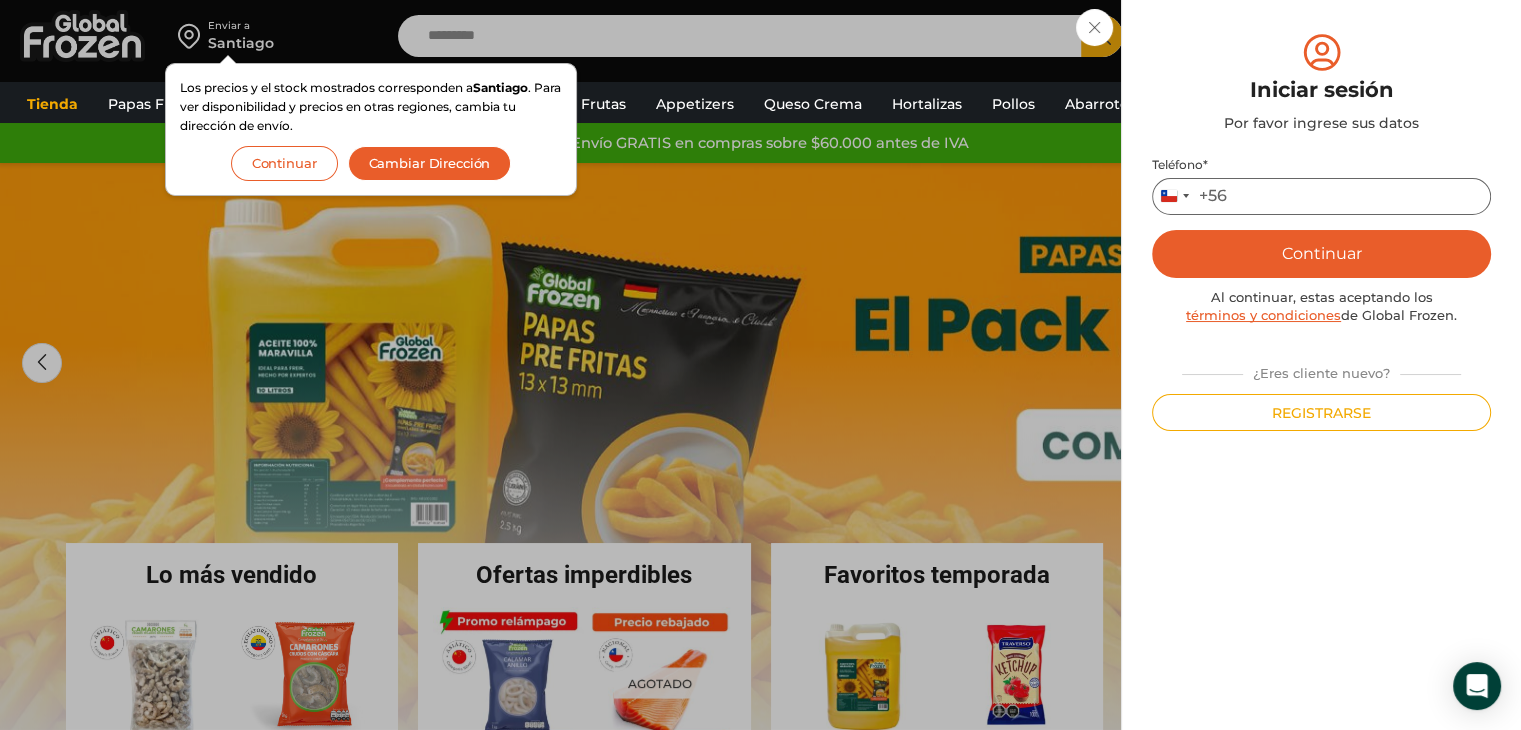 click on "Teléfono
*" at bounding box center (1321, 196) 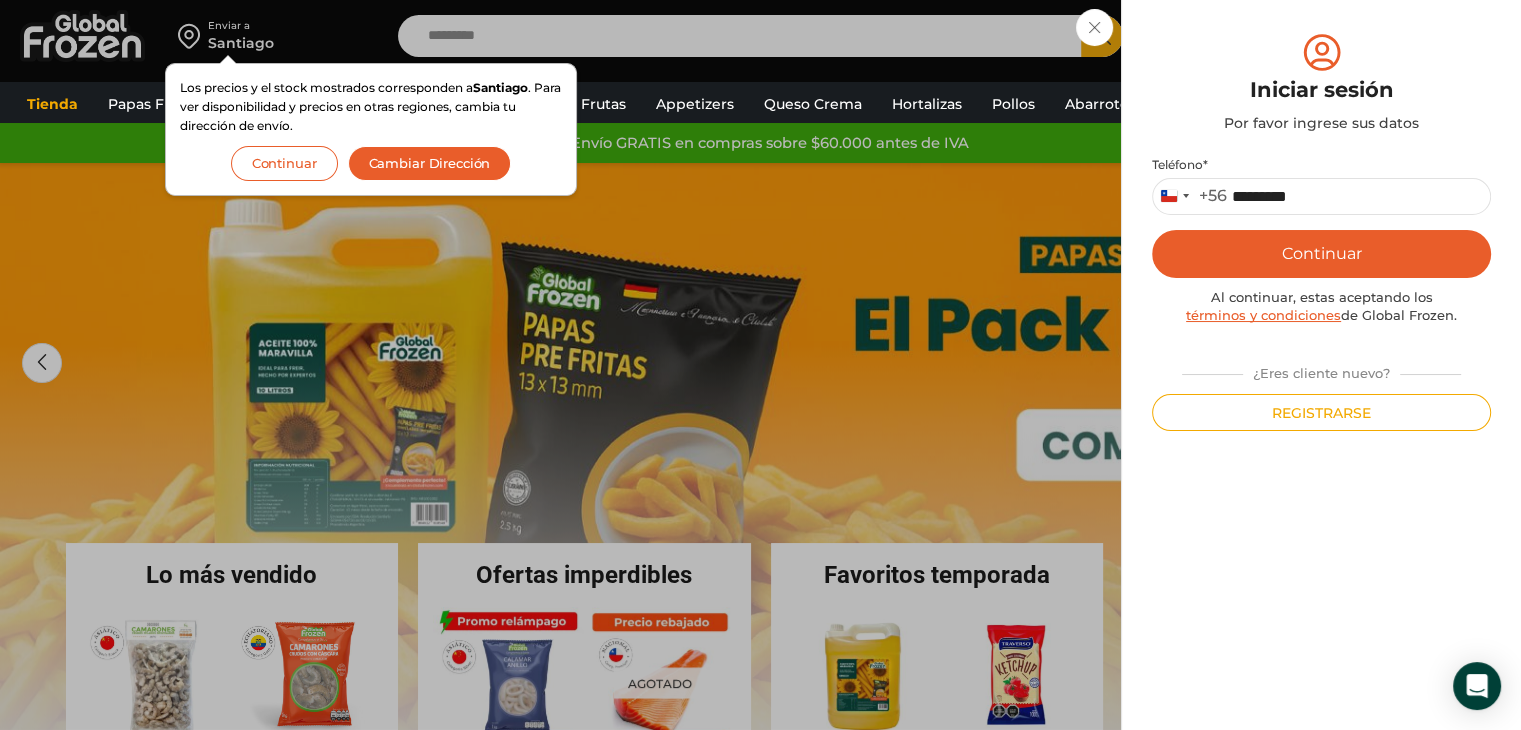 click on "Continuar" at bounding box center [1321, 254] 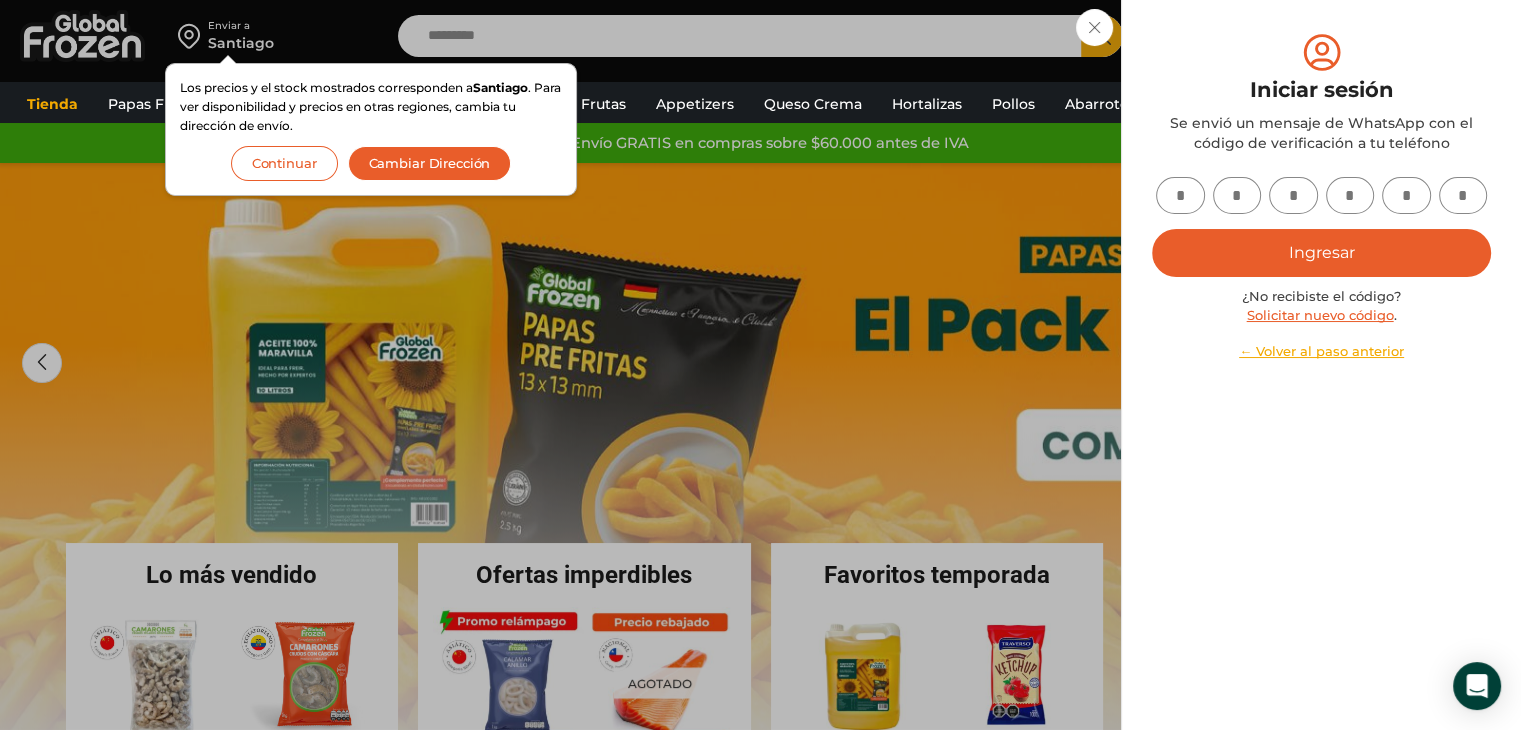 click at bounding box center (1180, 195) 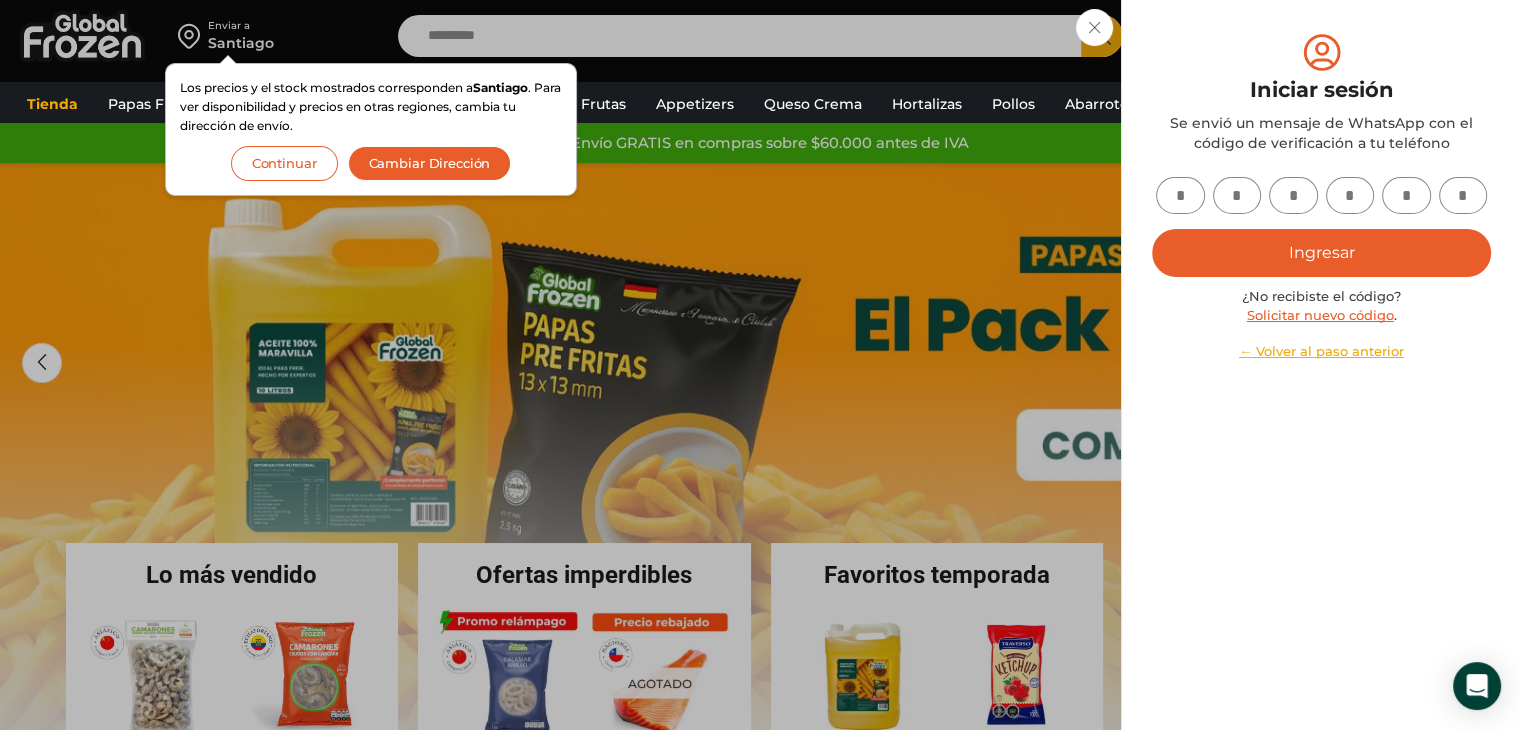 type on "*" 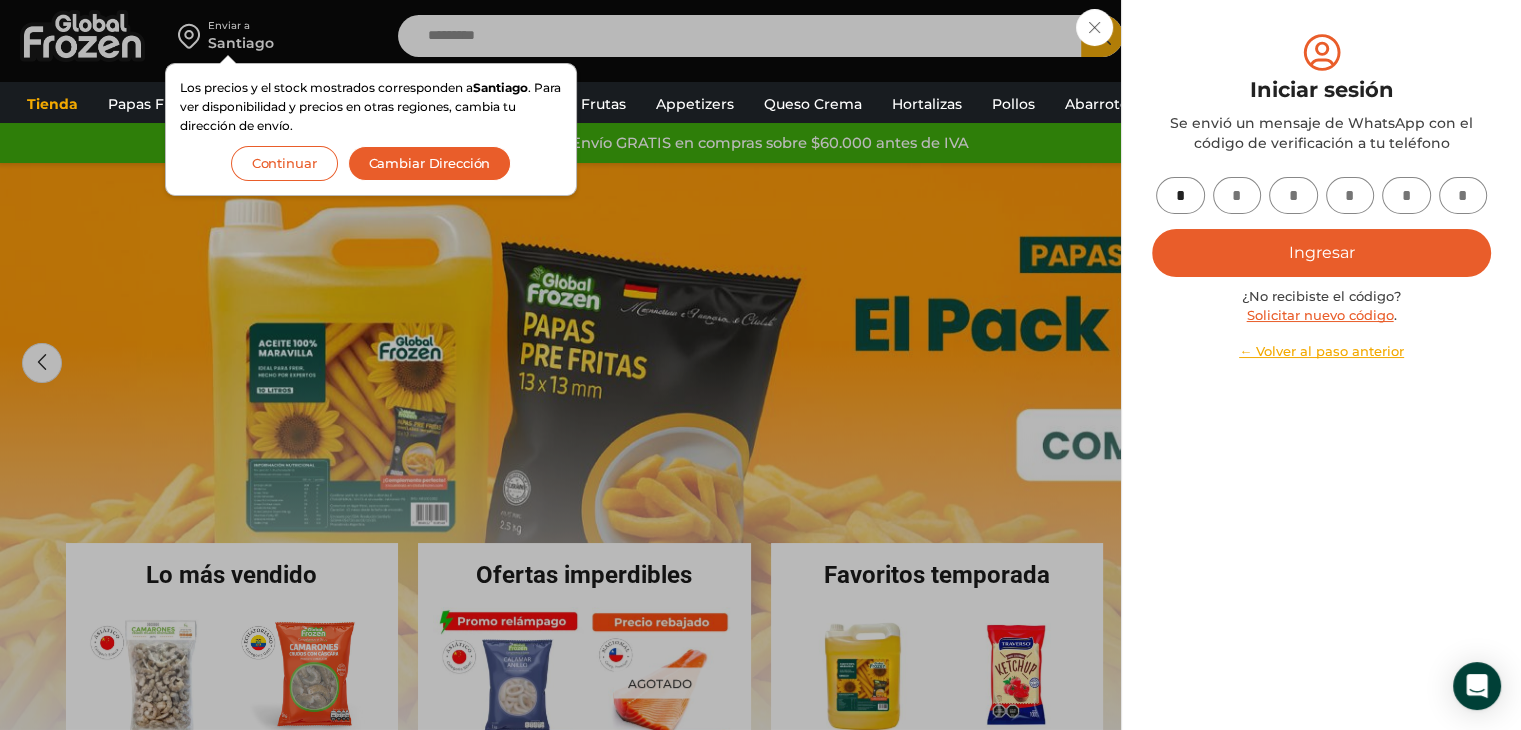type on "*" 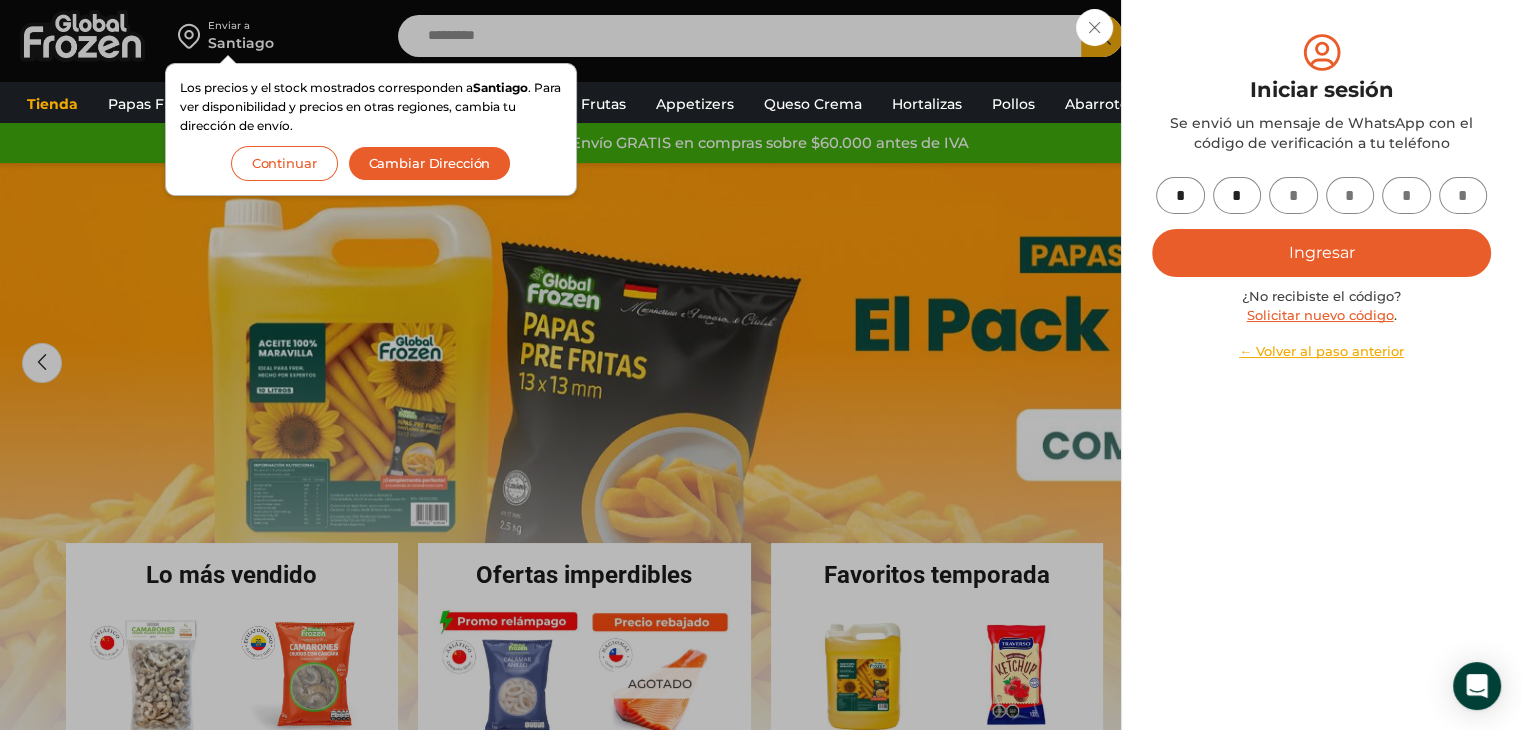 type on "*" 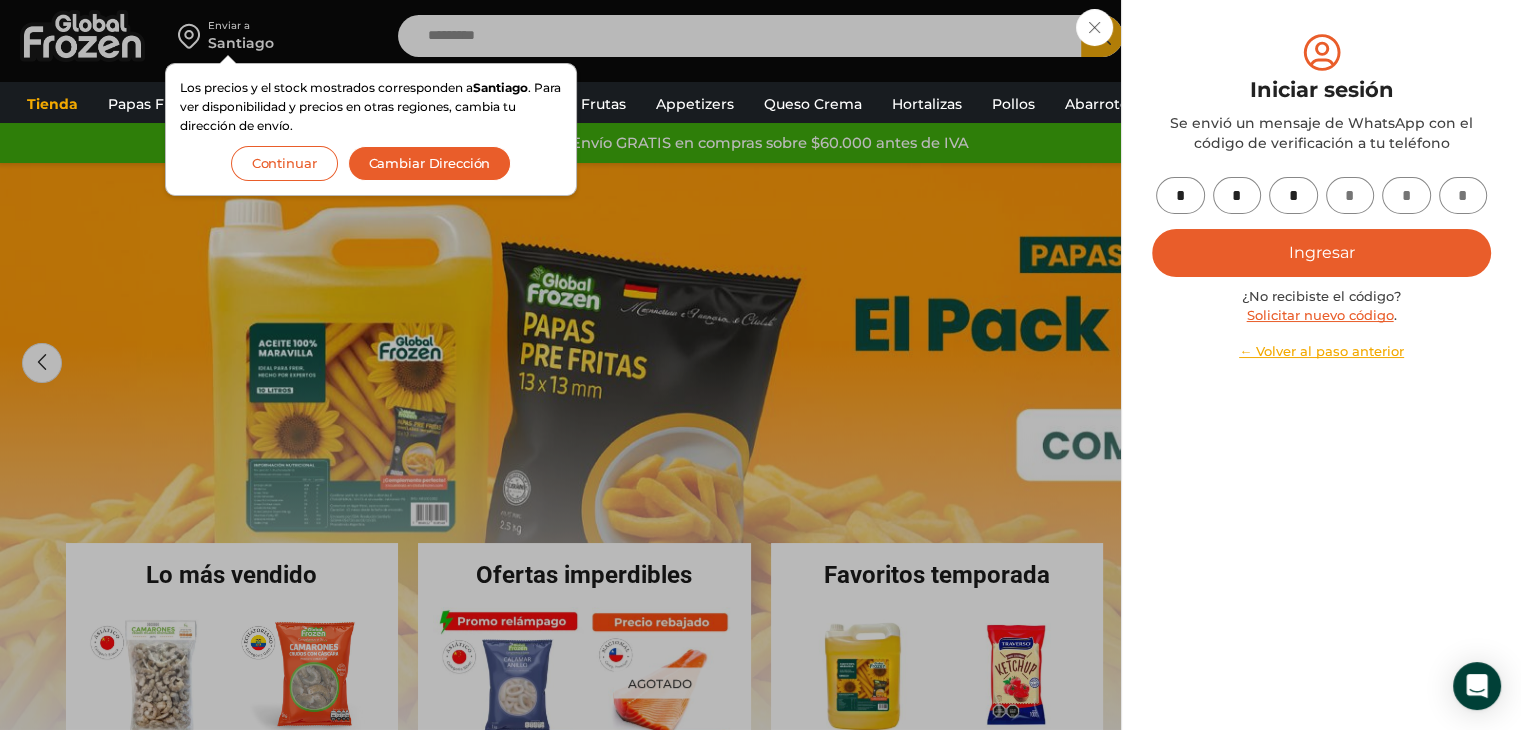 type on "*" 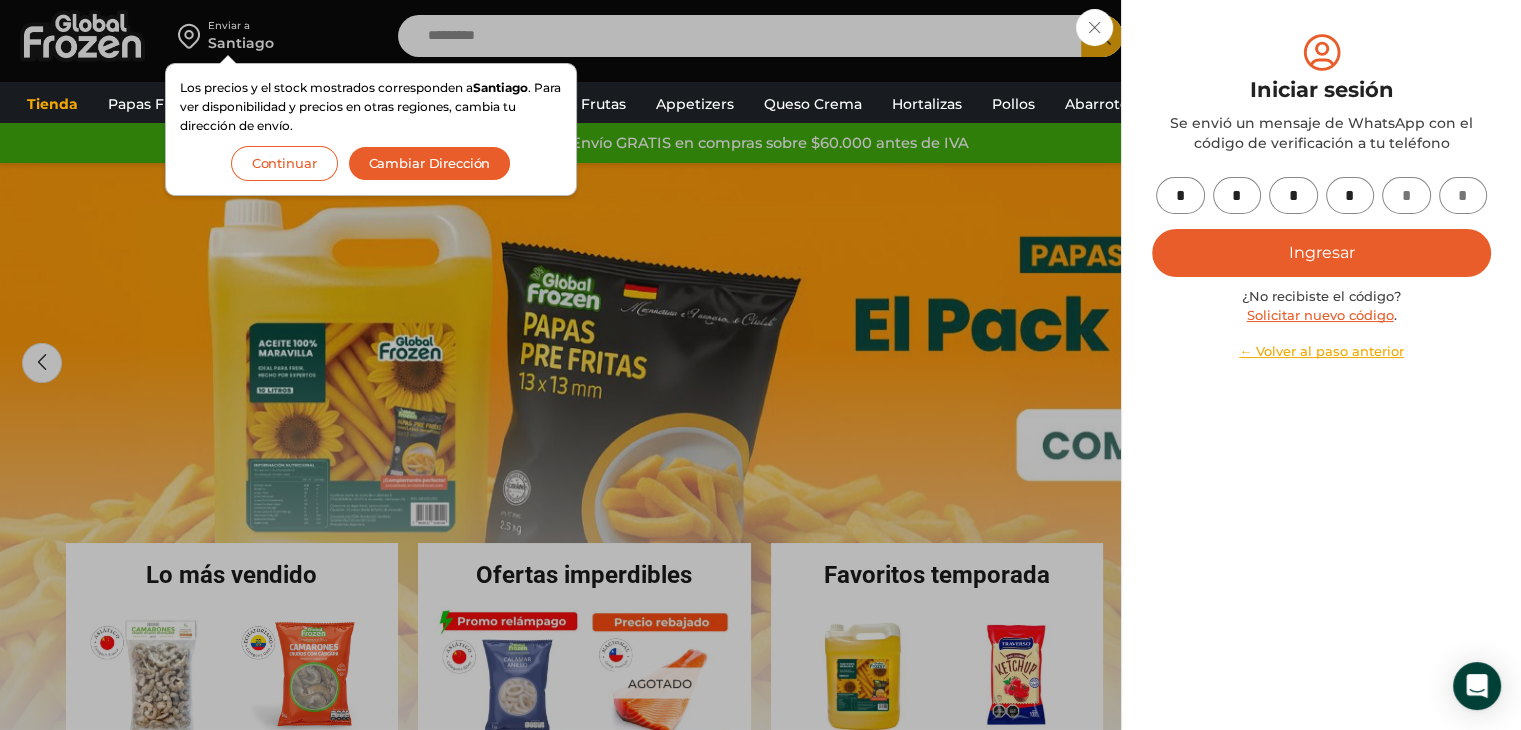 type on "*" 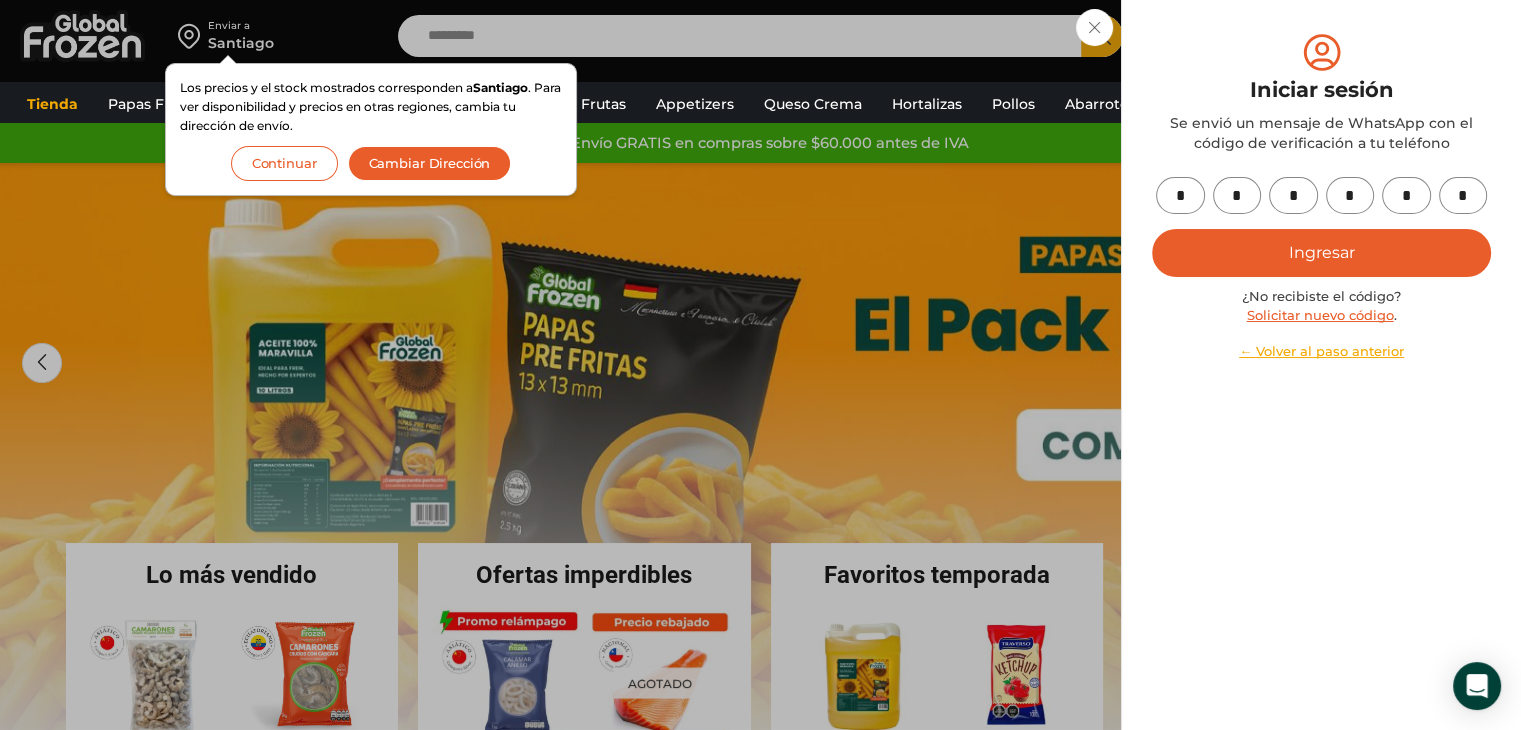 type on "*" 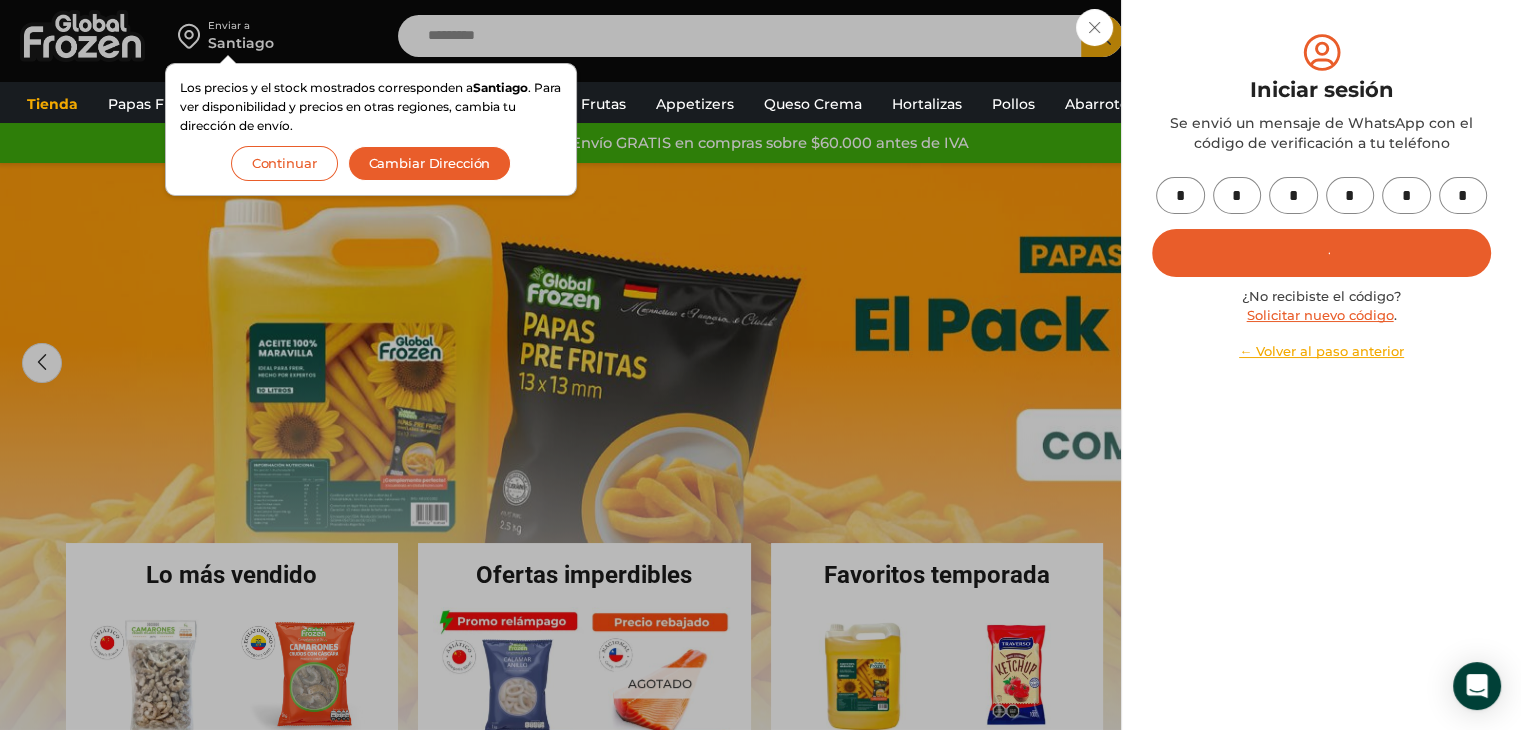 click on "Continuar" at bounding box center [284, 163] 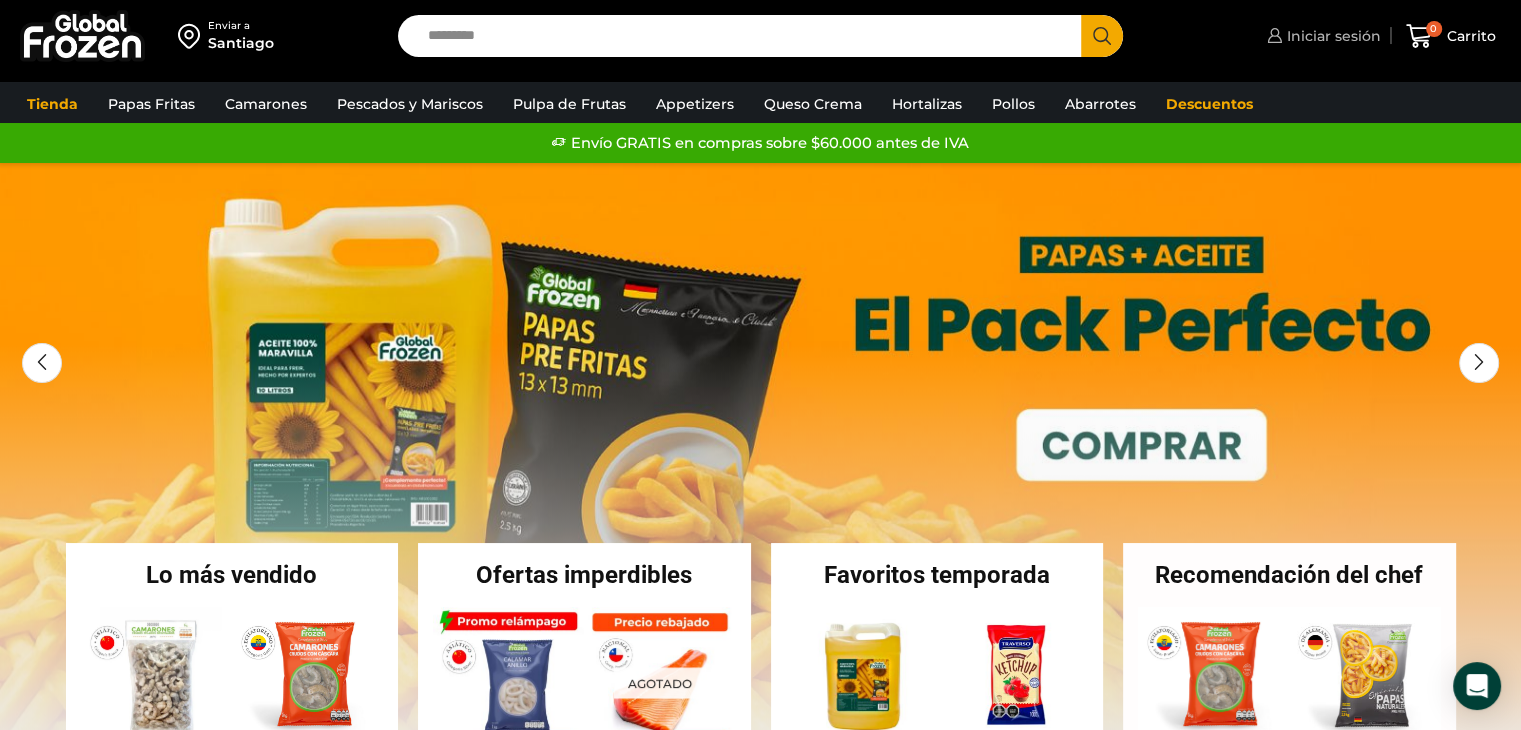click on "Iniciar sesión" at bounding box center (1331, 36) 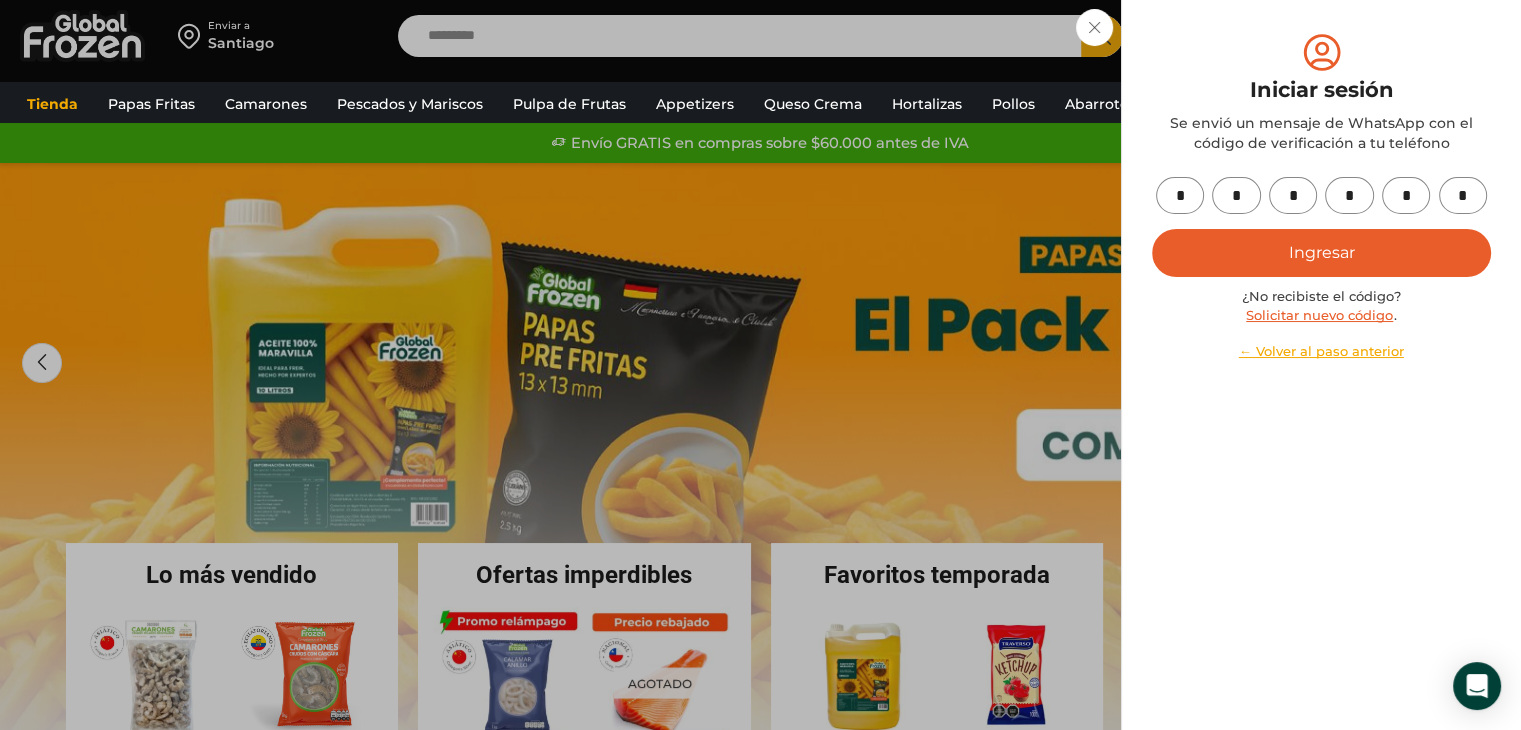 click on "Ingresar" at bounding box center (1321, 253) 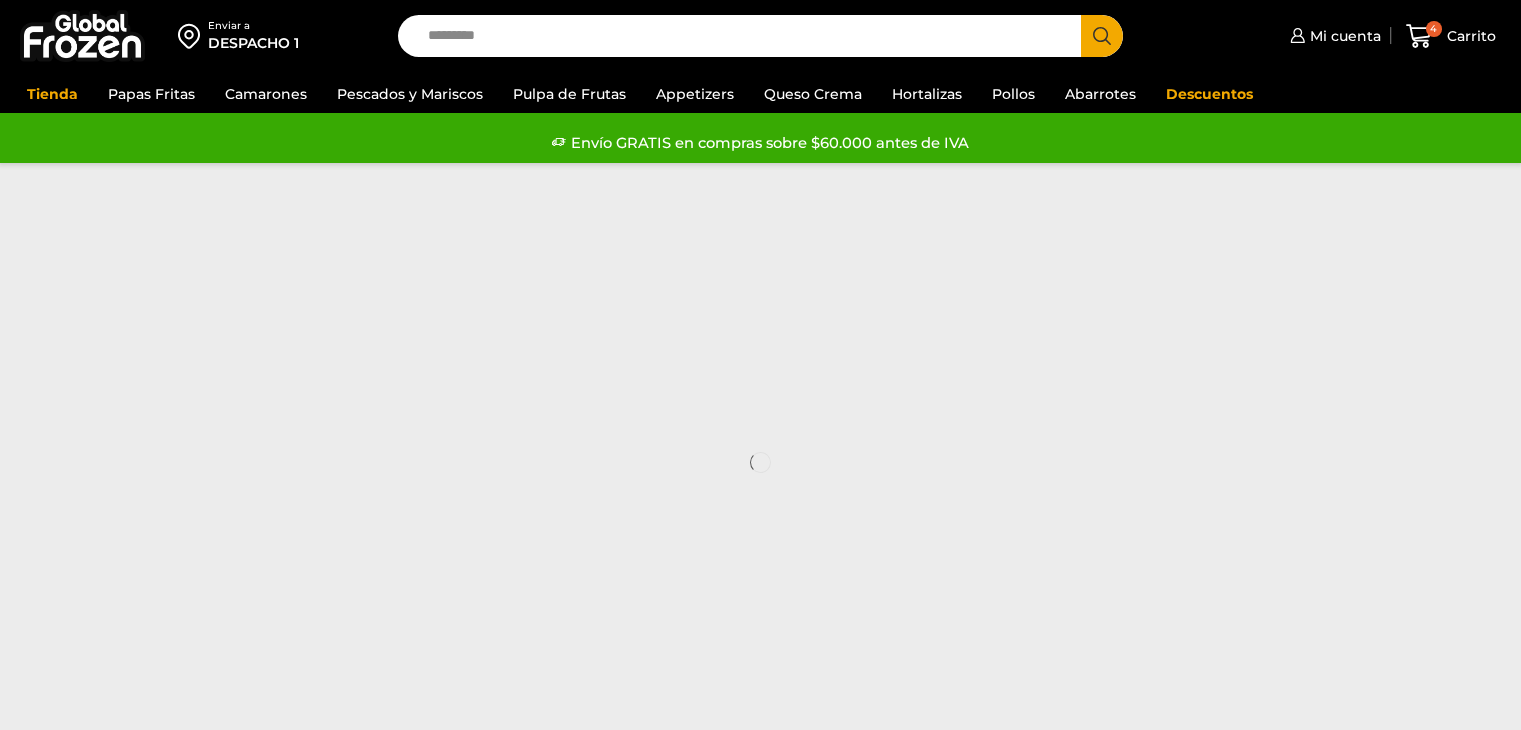 scroll, scrollTop: 0, scrollLeft: 0, axis: both 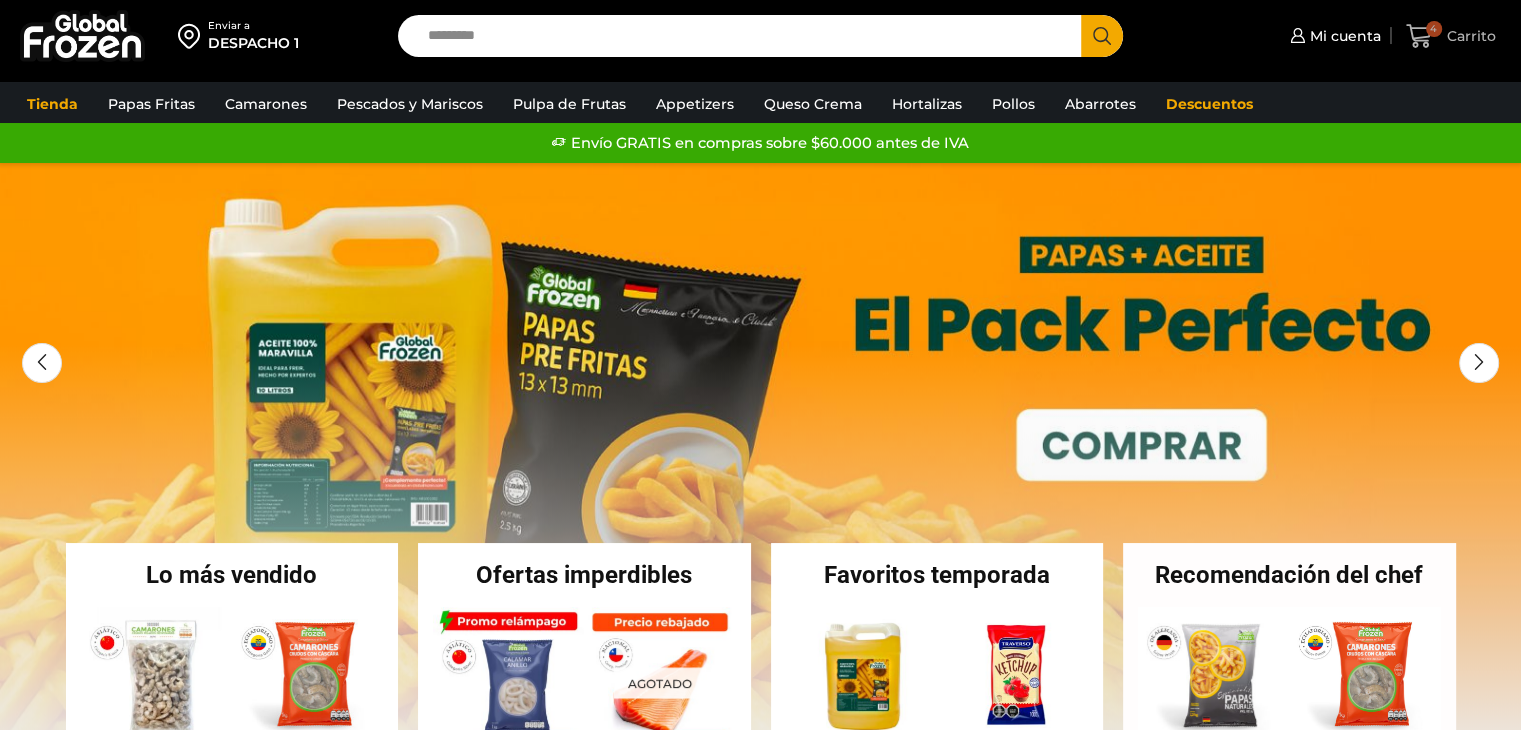 click on "Carrito" at bounding box center [1469, 36] 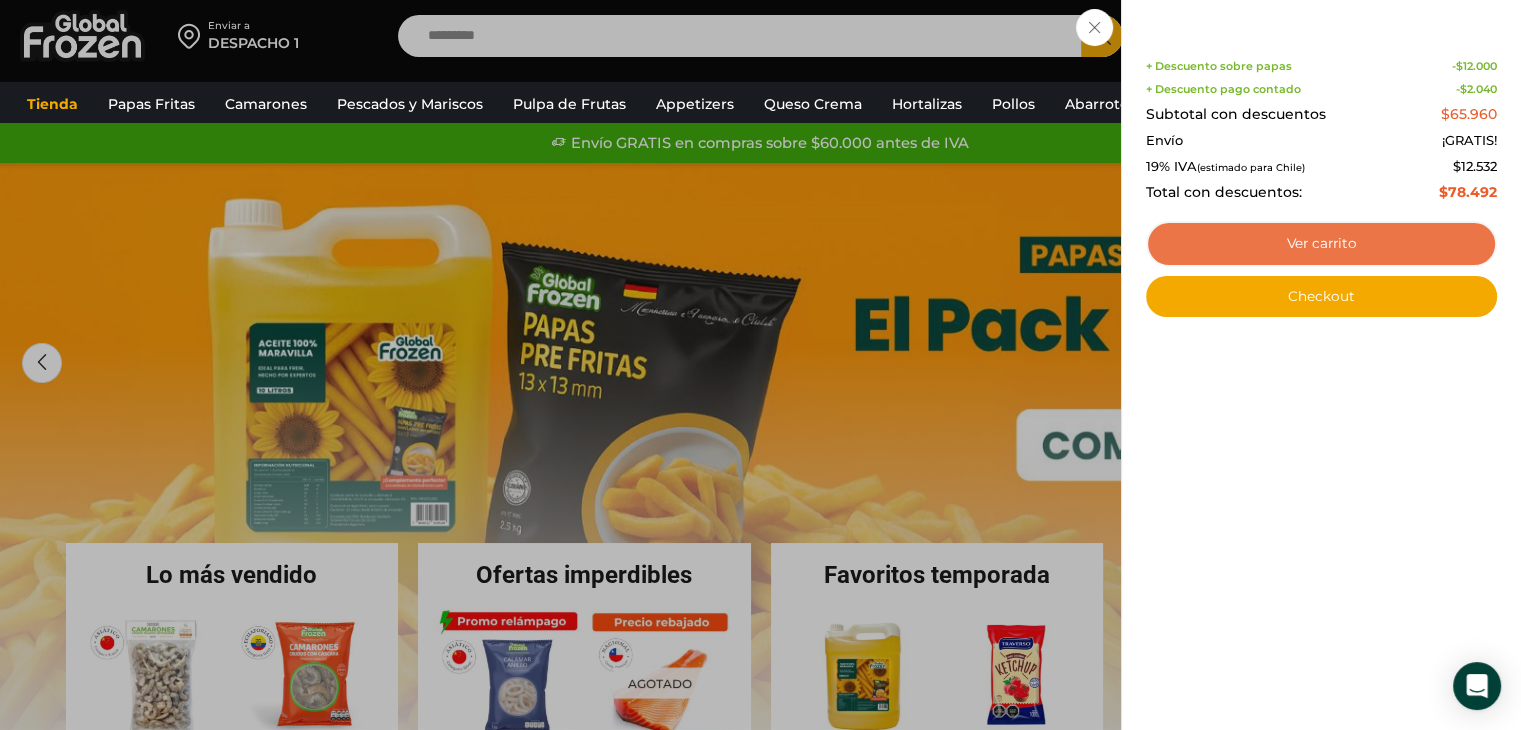 click on "Ver carrito" at bounding box center [1321, 244] 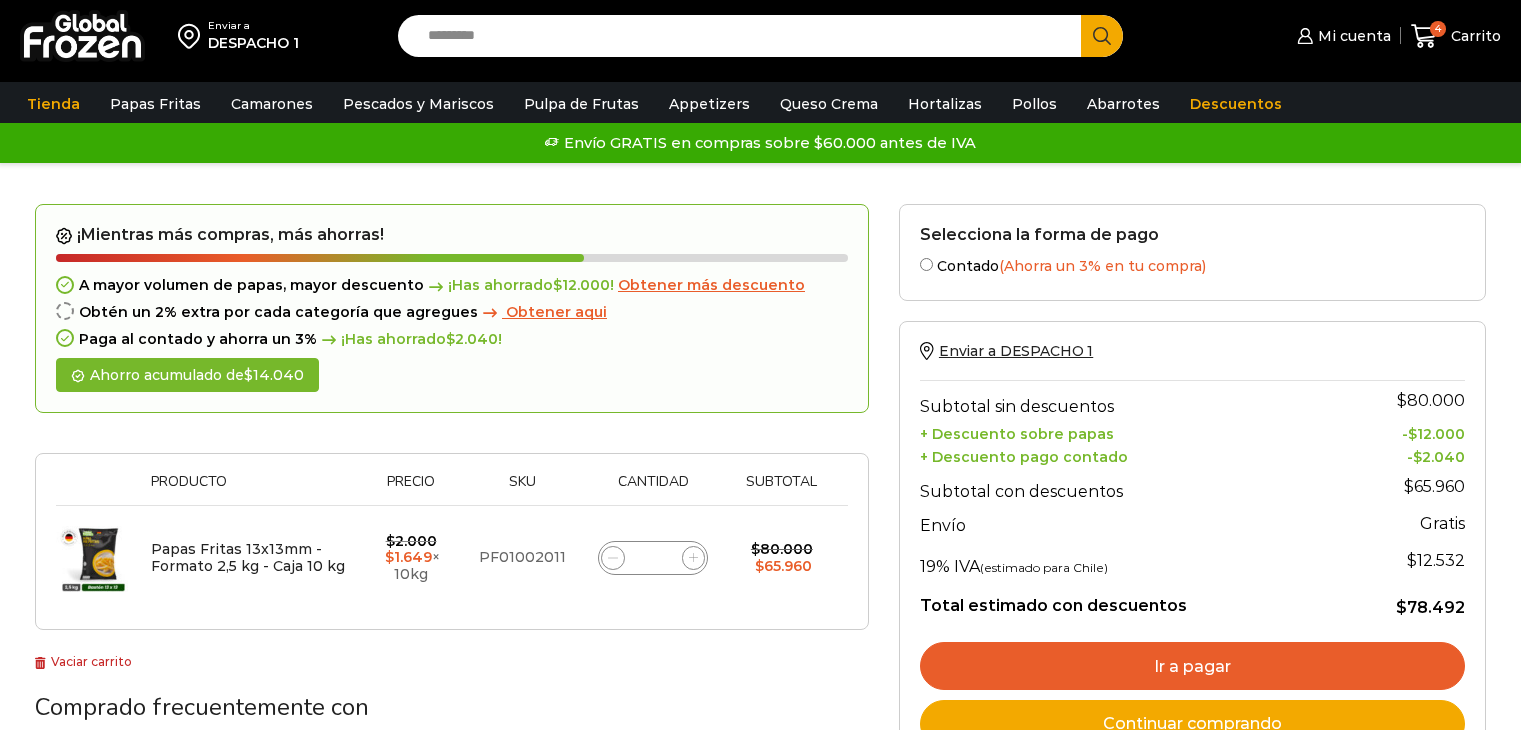 scroll, scrollTop: 0, scrollLeft: 0, axis: both 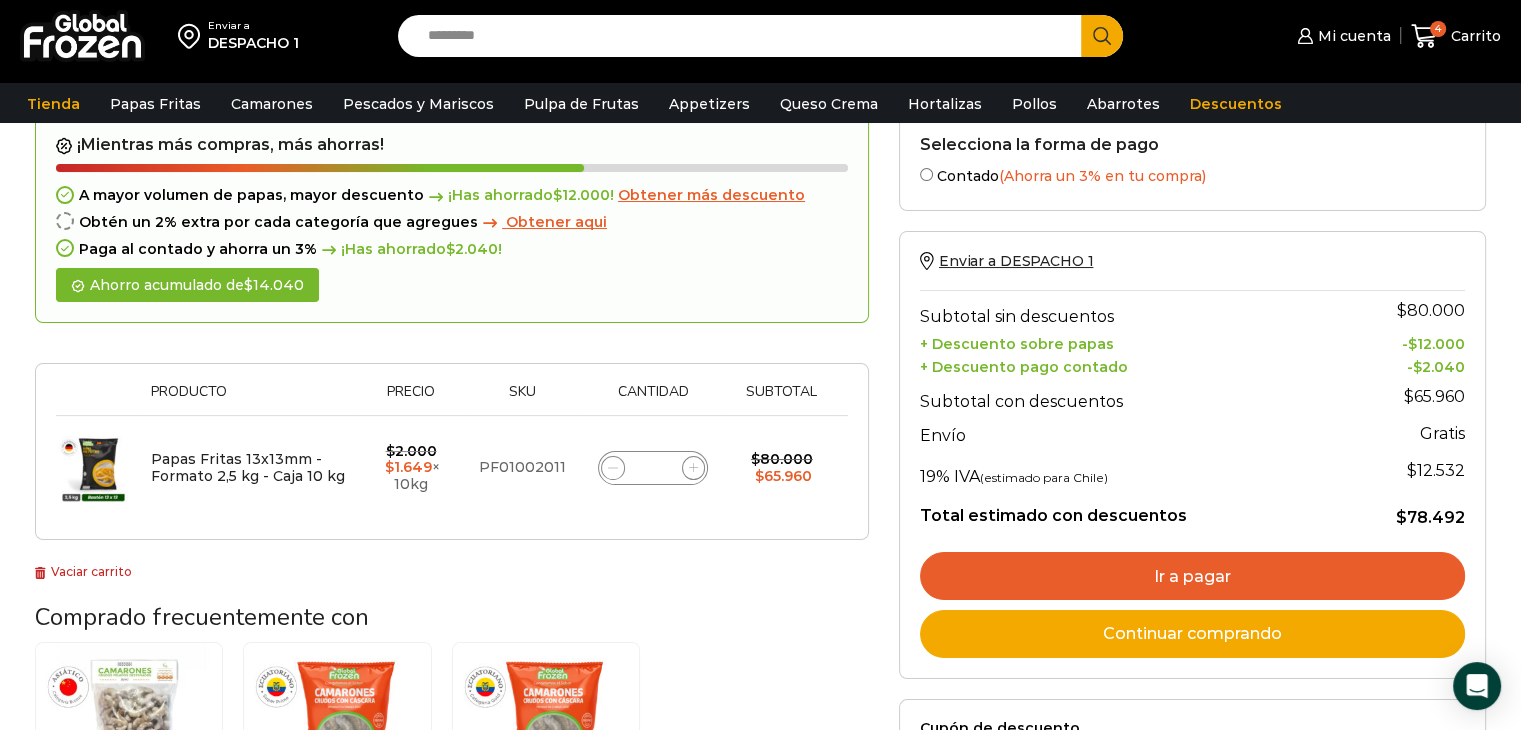 click 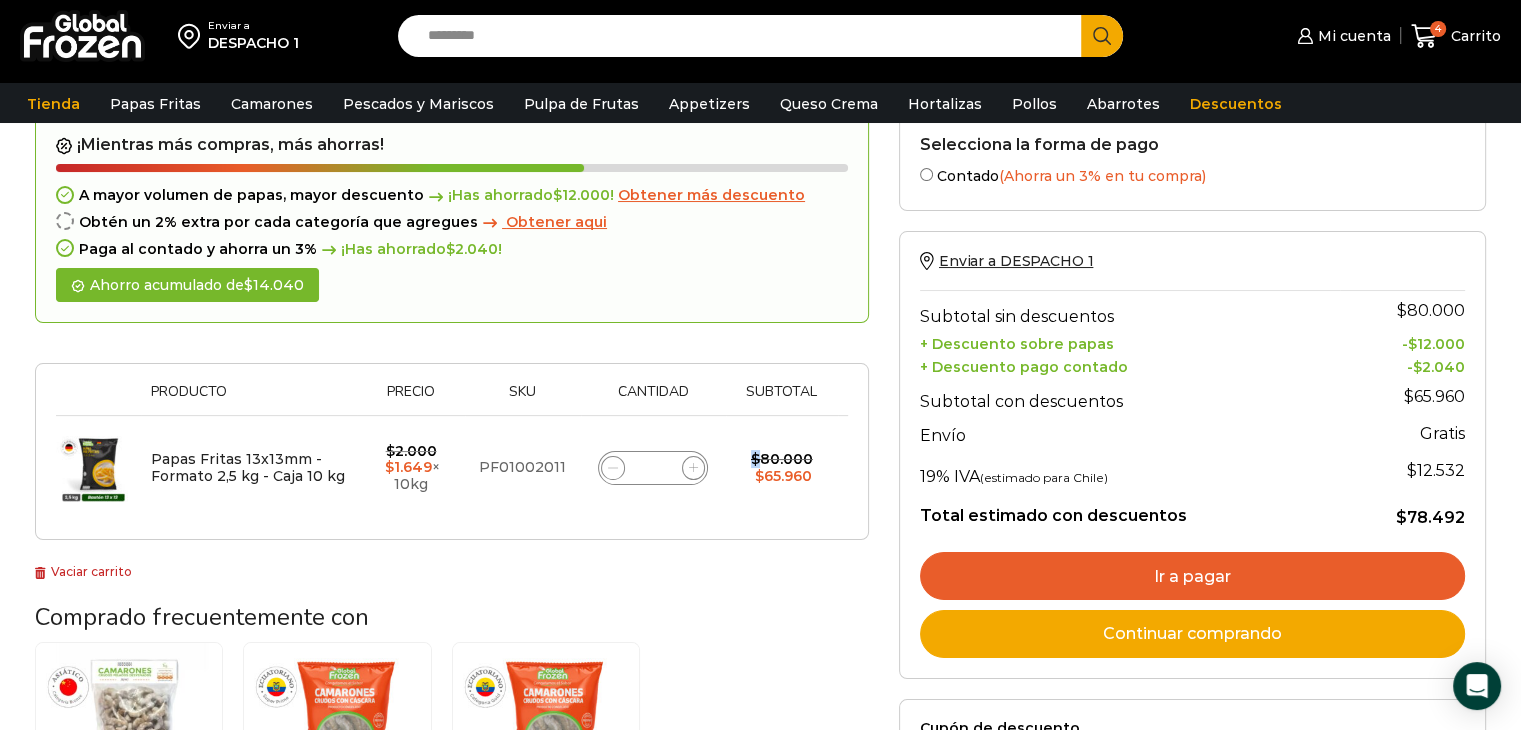 click 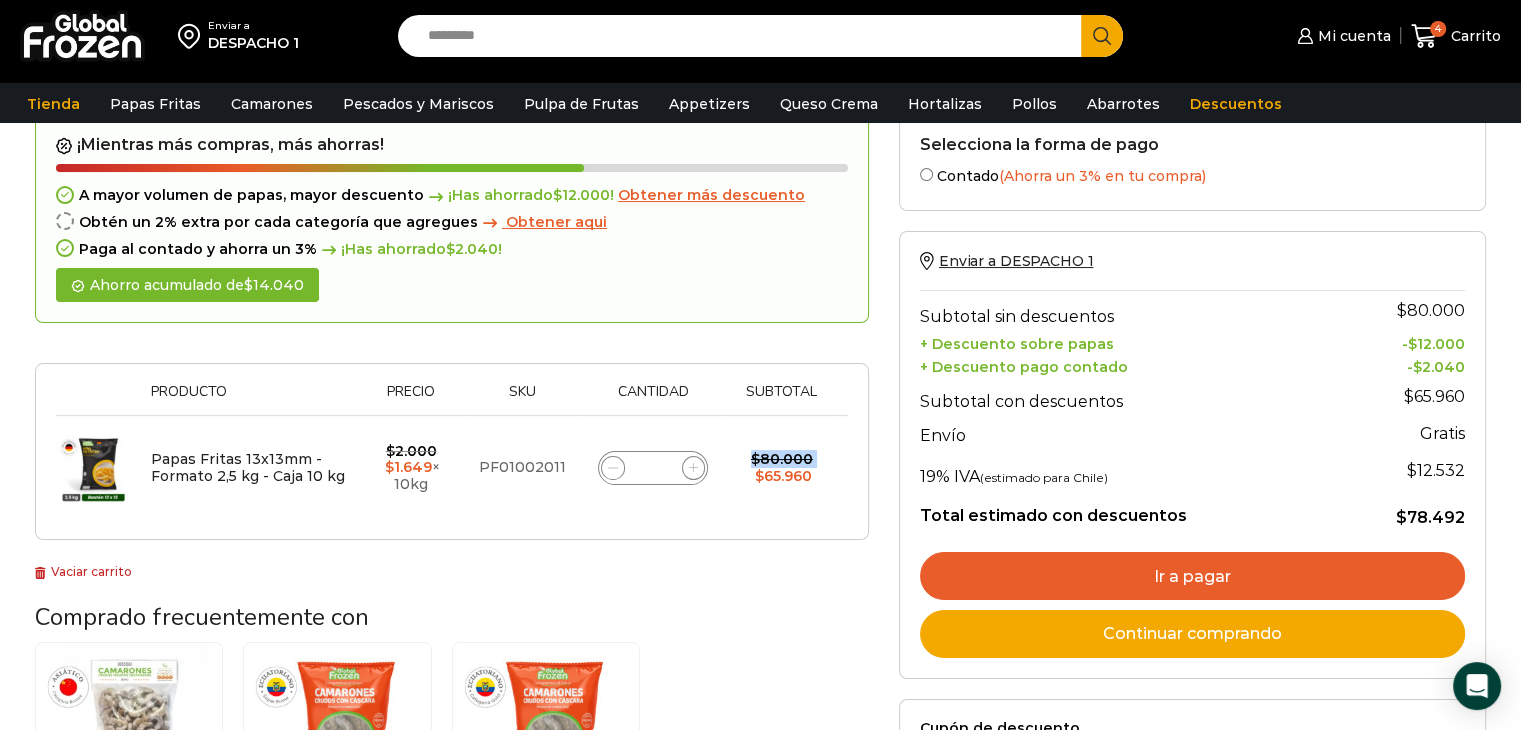 click 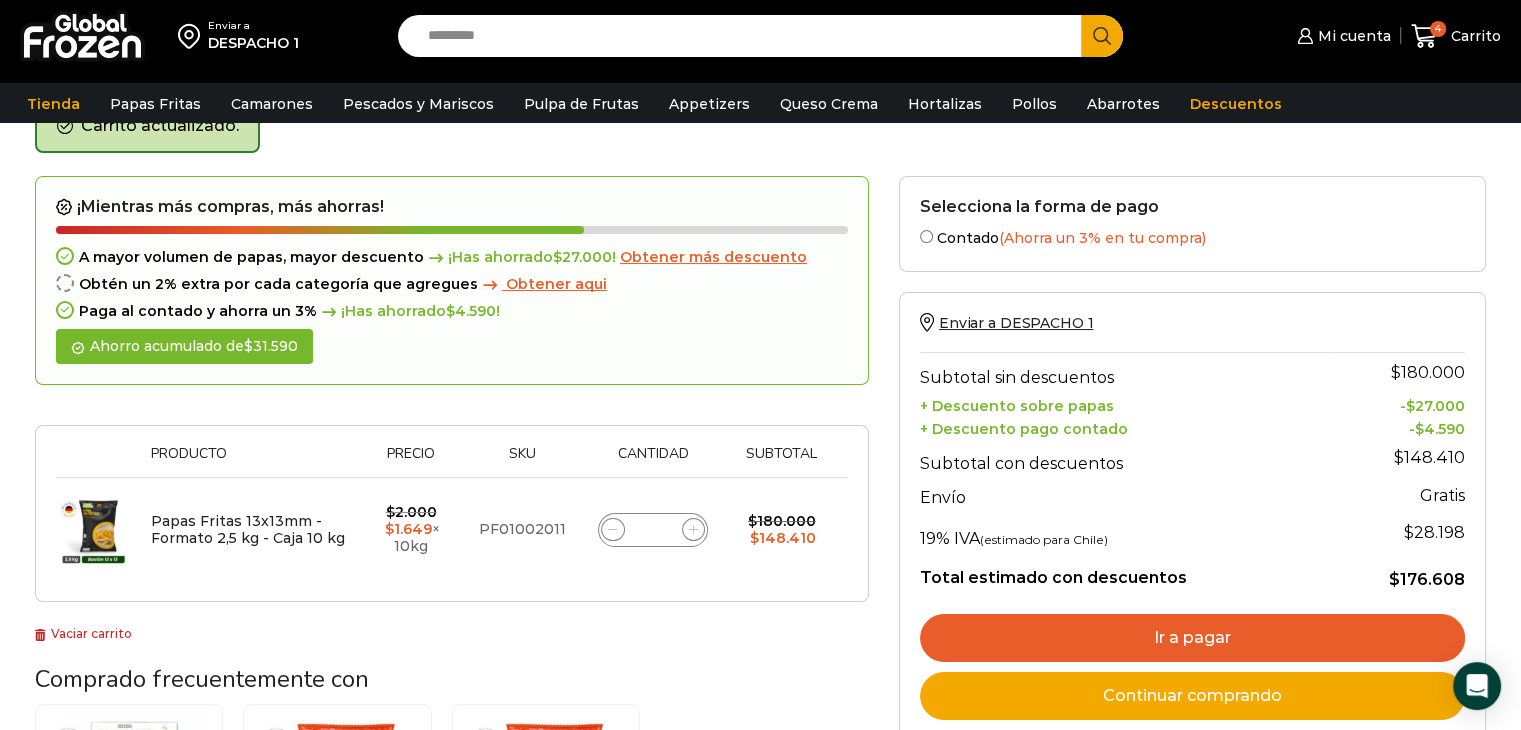 scroll, scrollTop: 112, scrollLeft: 0, axis: vertical 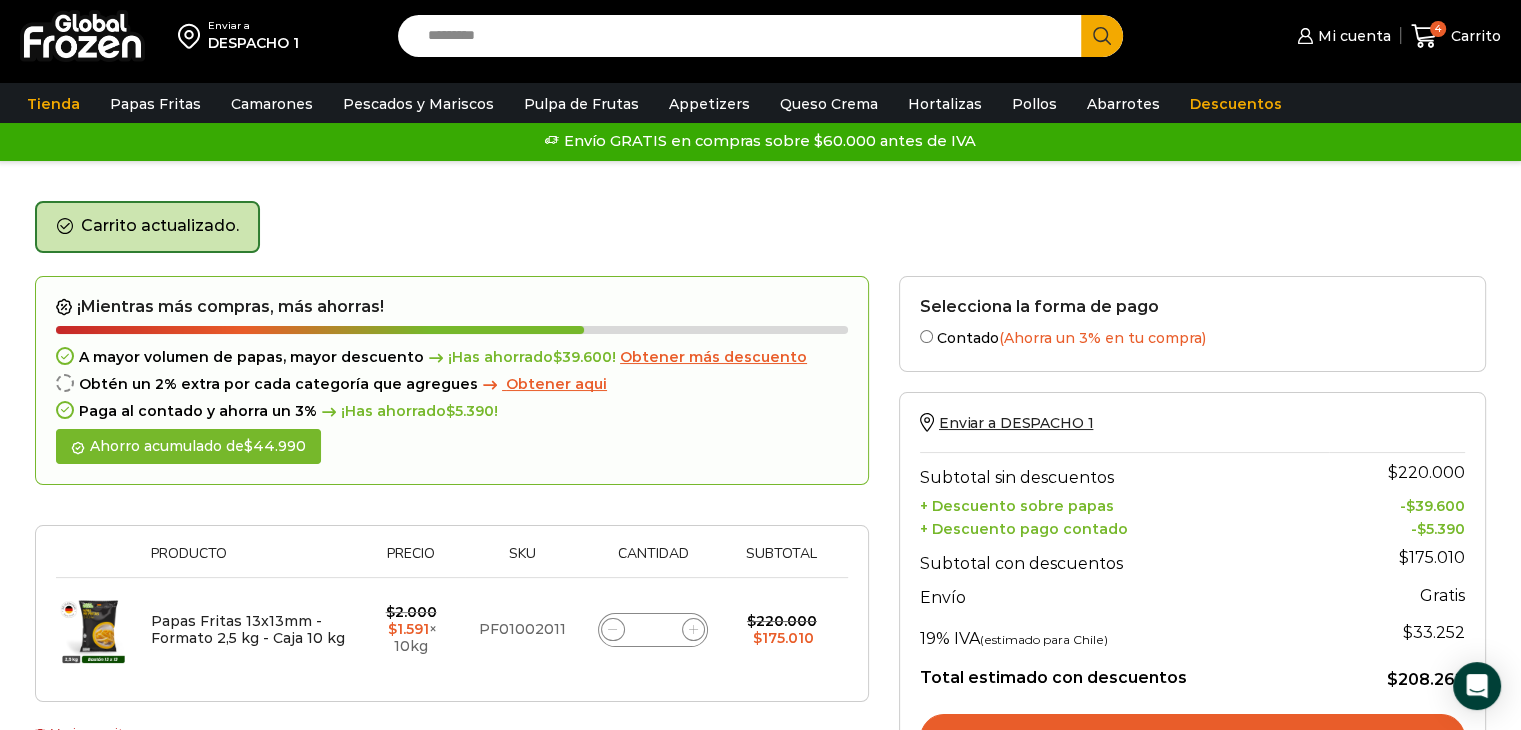 click at bounding box center [82, 36] 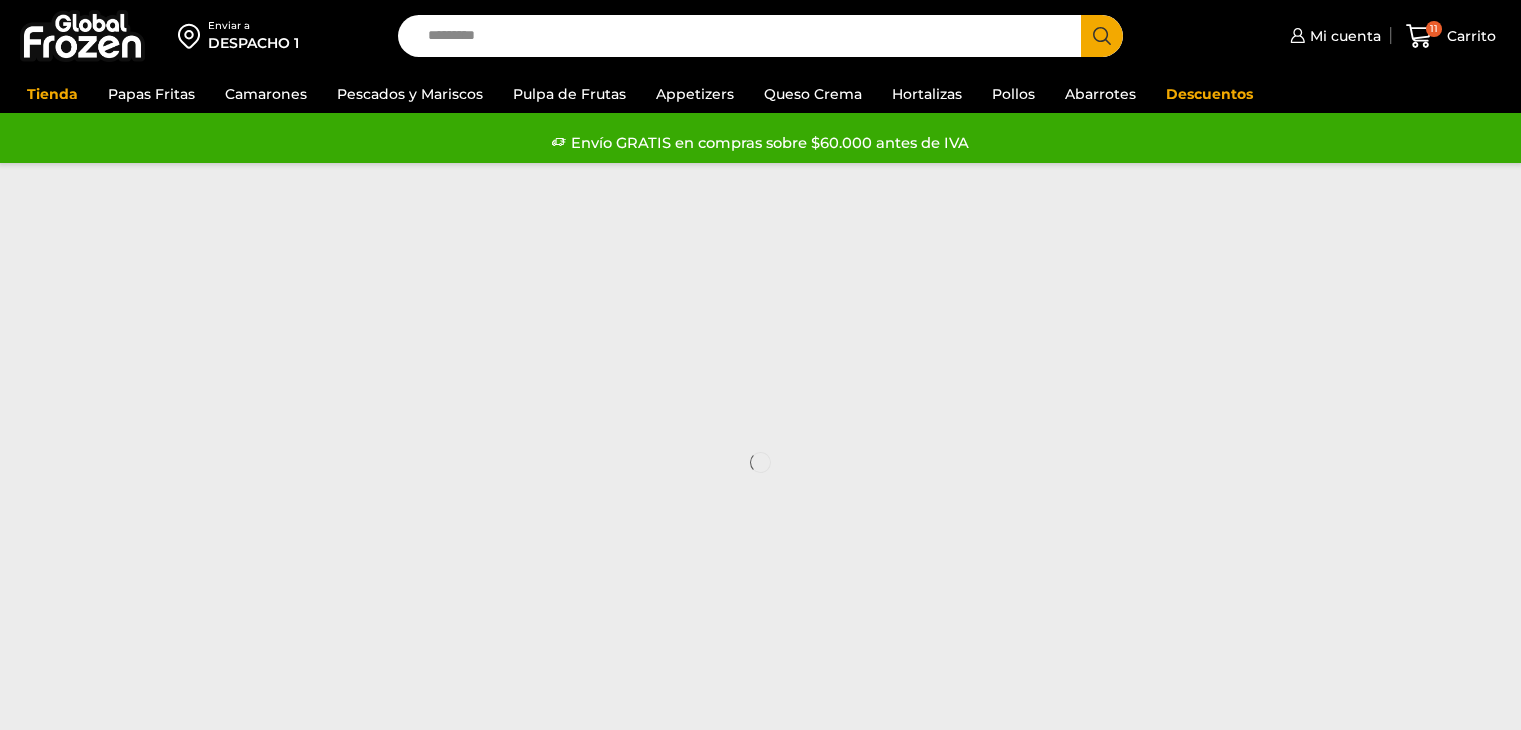 scroll, scrollTop: 0, scrollLeft: 0, axis: both 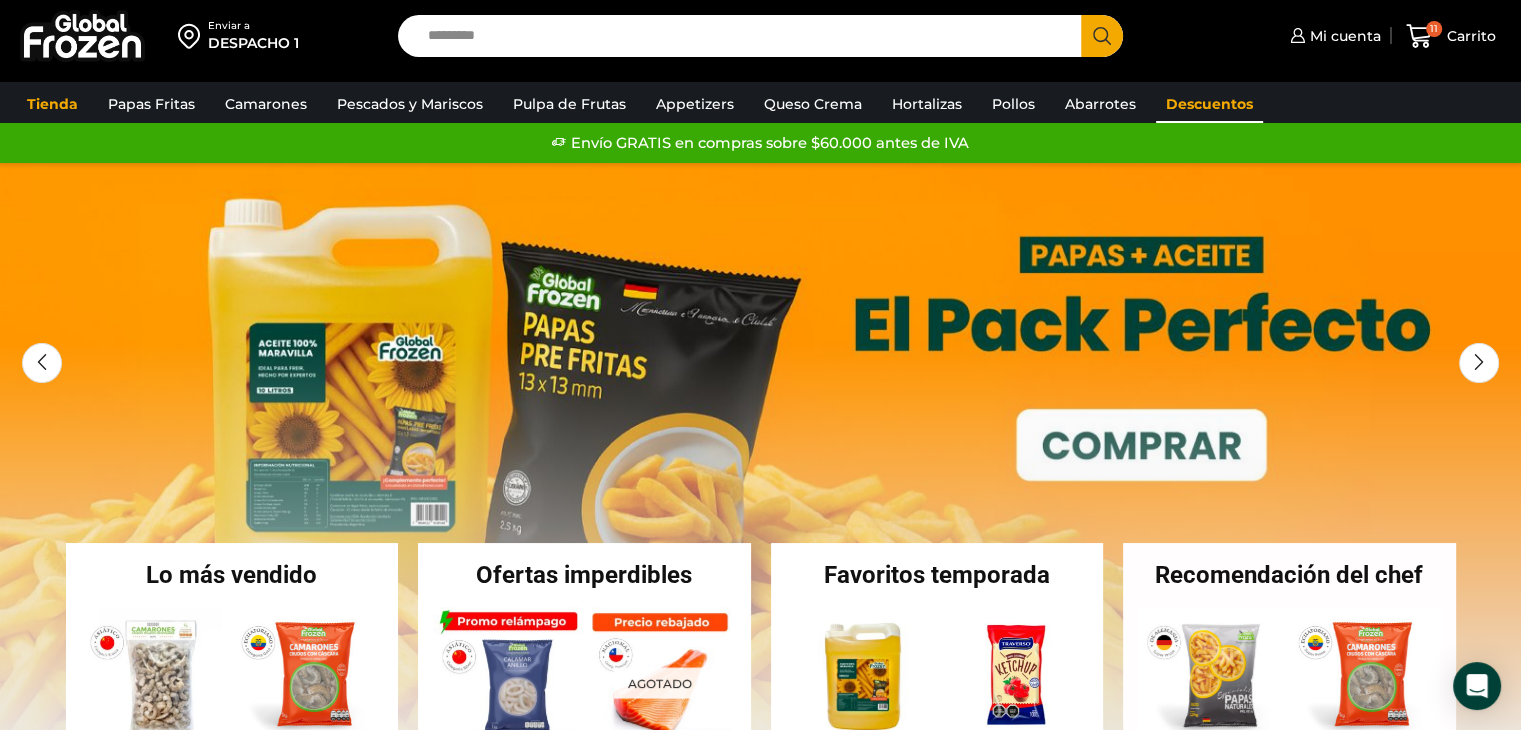 click on "Descuentos" at bounding box center [1209, 104] 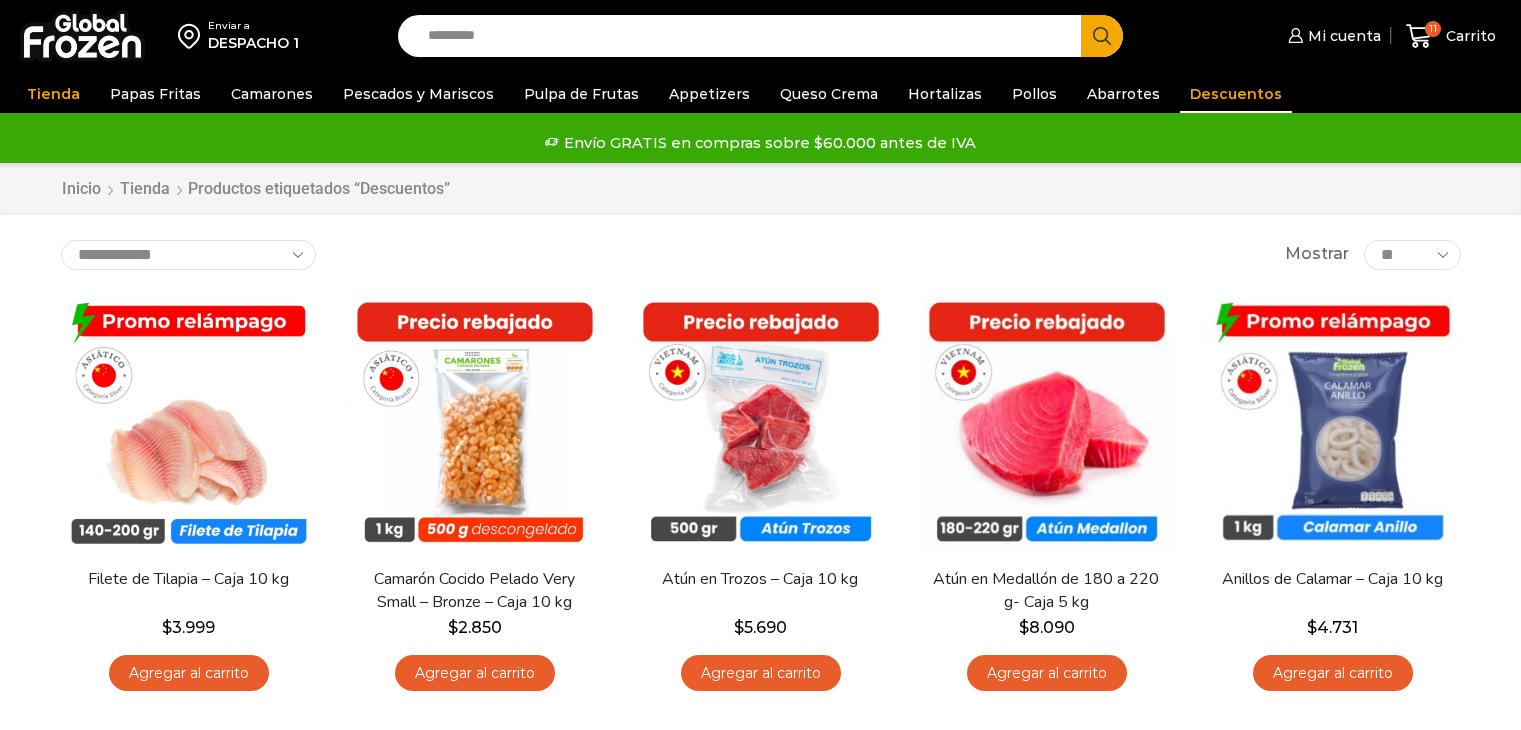 scroll, scrollTop: 0, scrollLeft: 0, axis: both 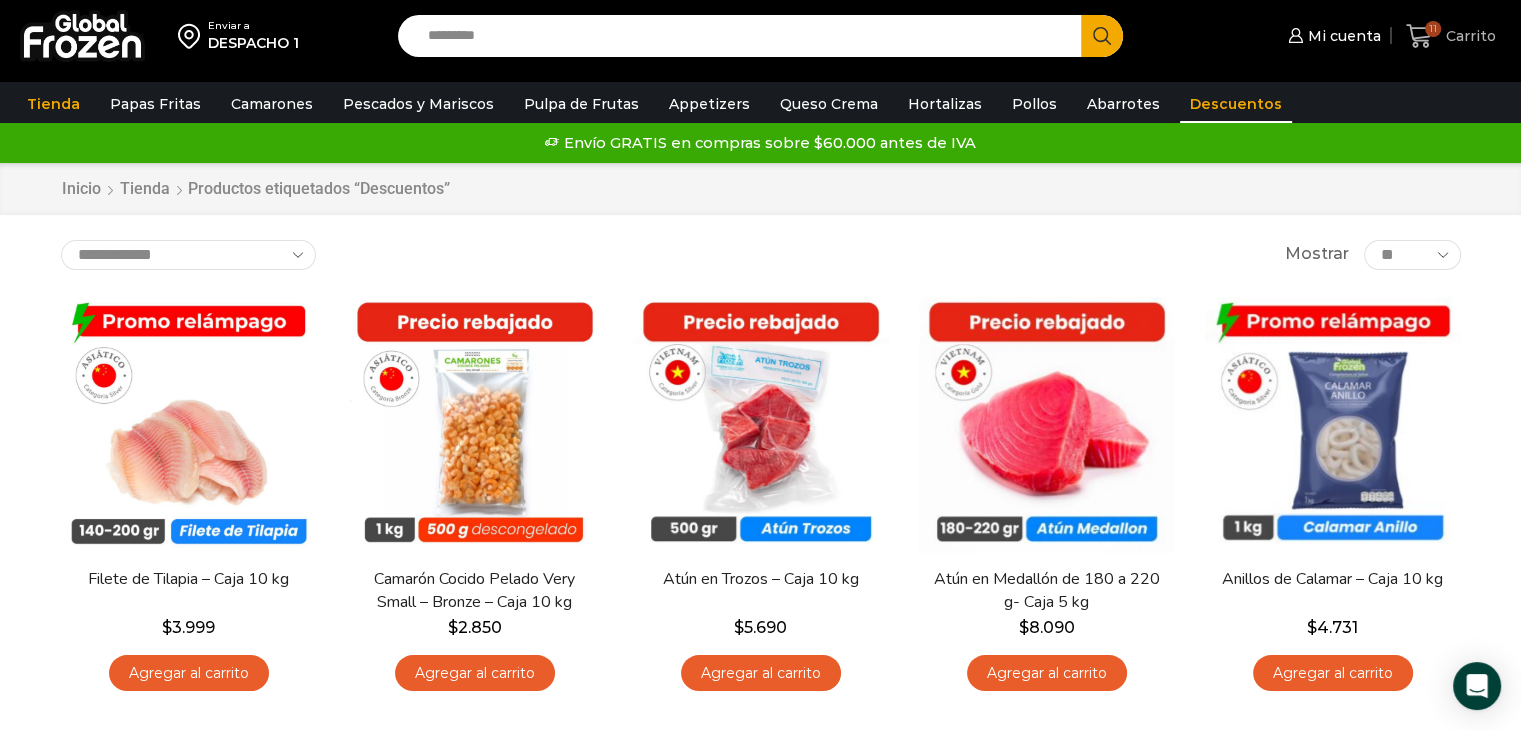 click on "11" at bounding box center [1433, 29] 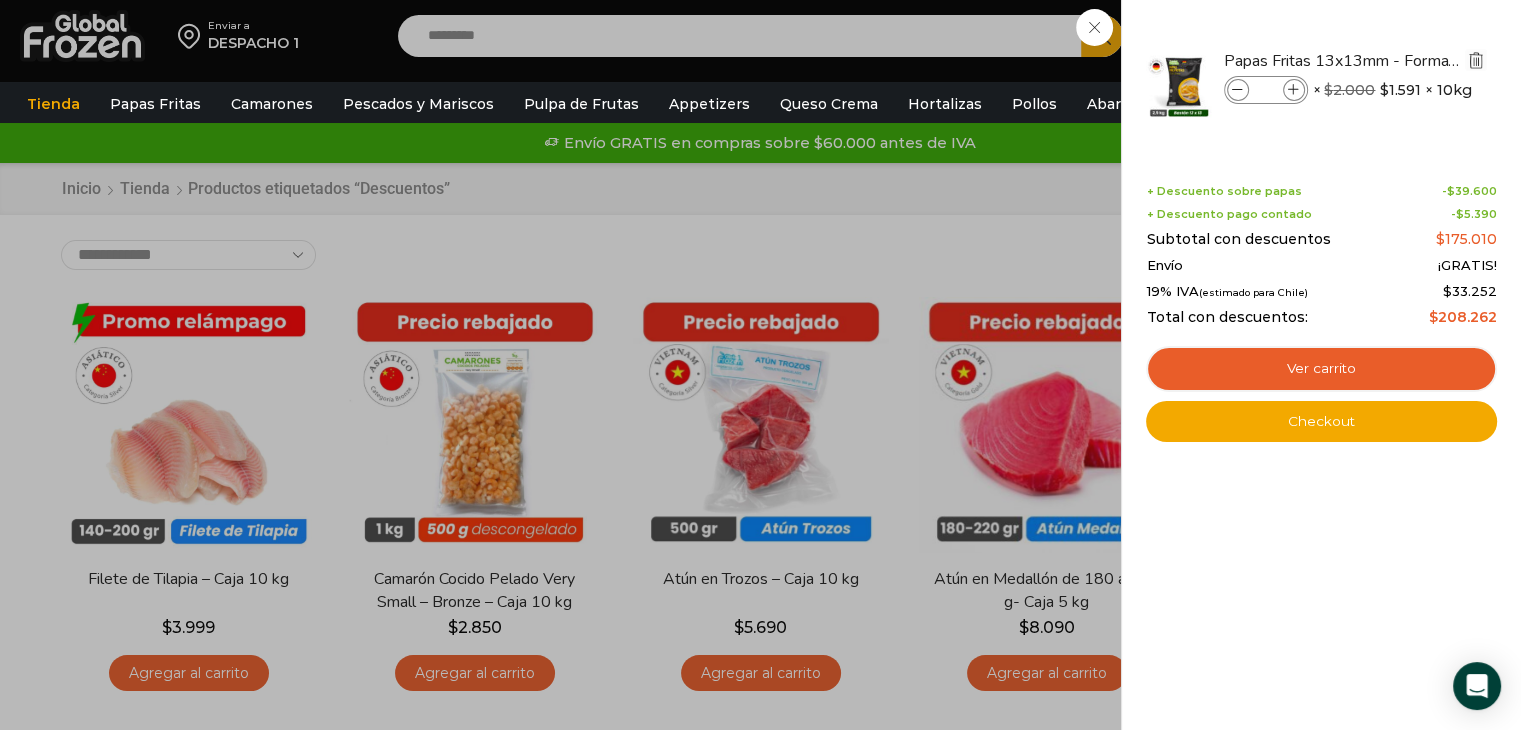 click at bounding box center [1476, 60] 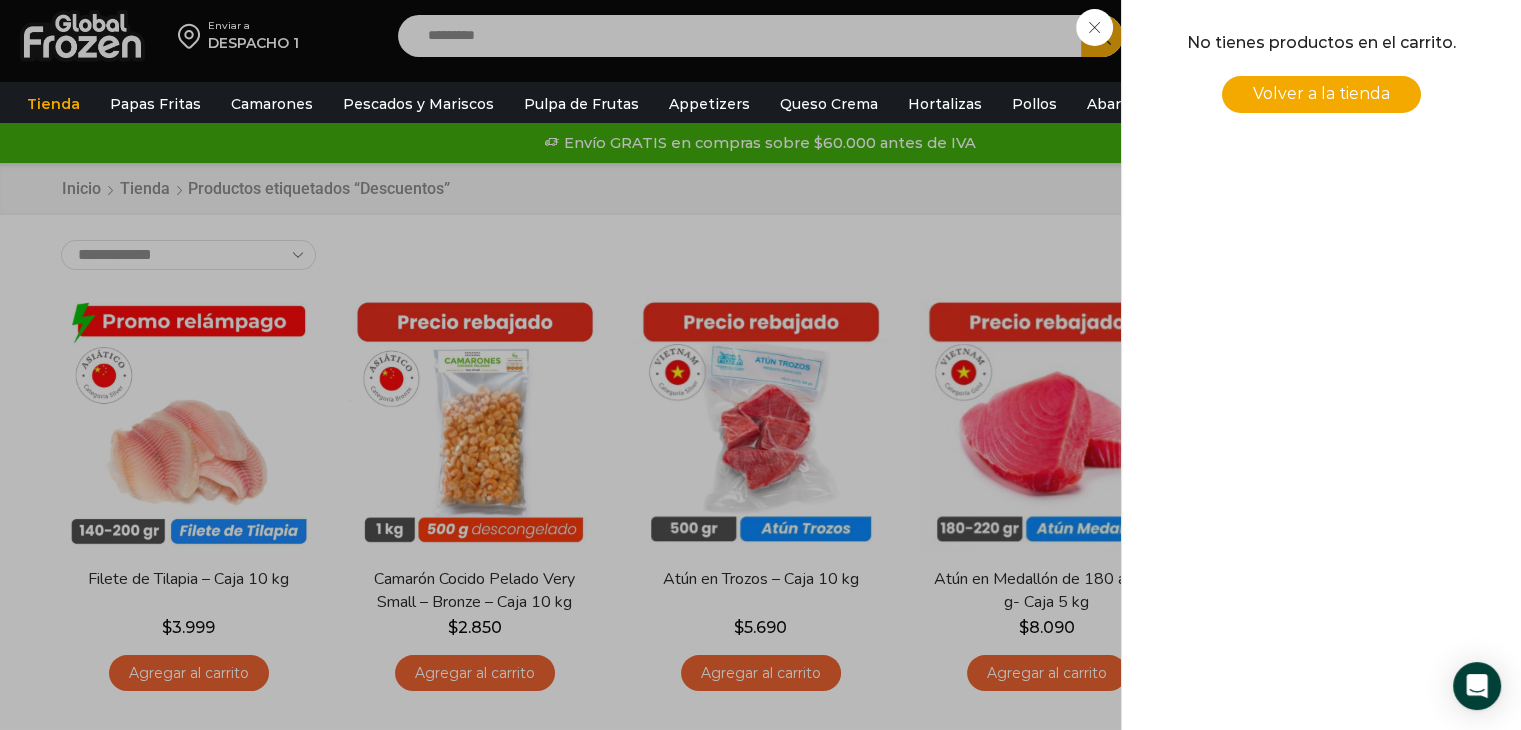 click on "0
Carrito
0
0
Shopping Cart
No tienes productos en el carrito.
Volver a la tienda
Shopping cart                     (0) - $ -" at bounding box center (1451, 36) 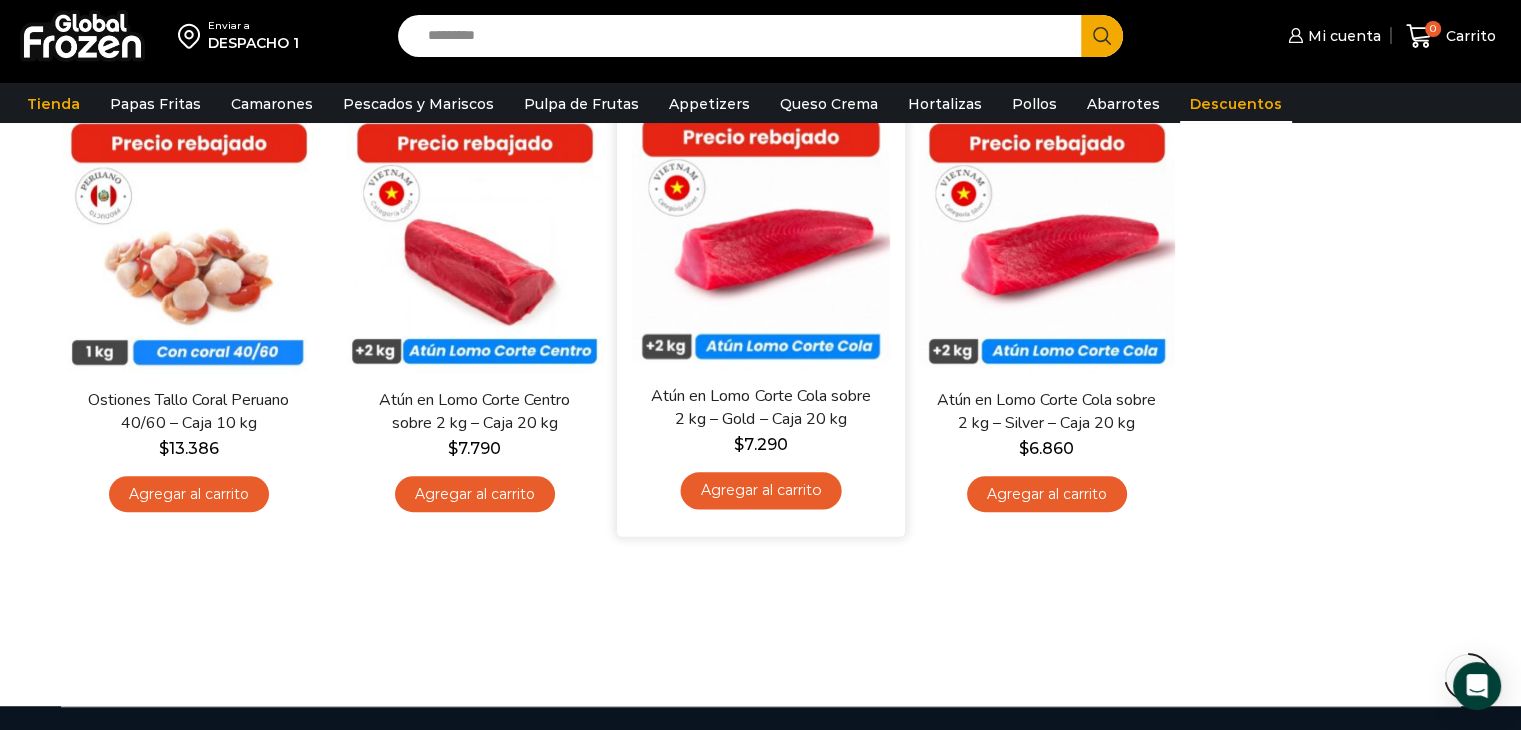 scroll, scrollTop: 1400, scrollLeft: 0, axis: vertical 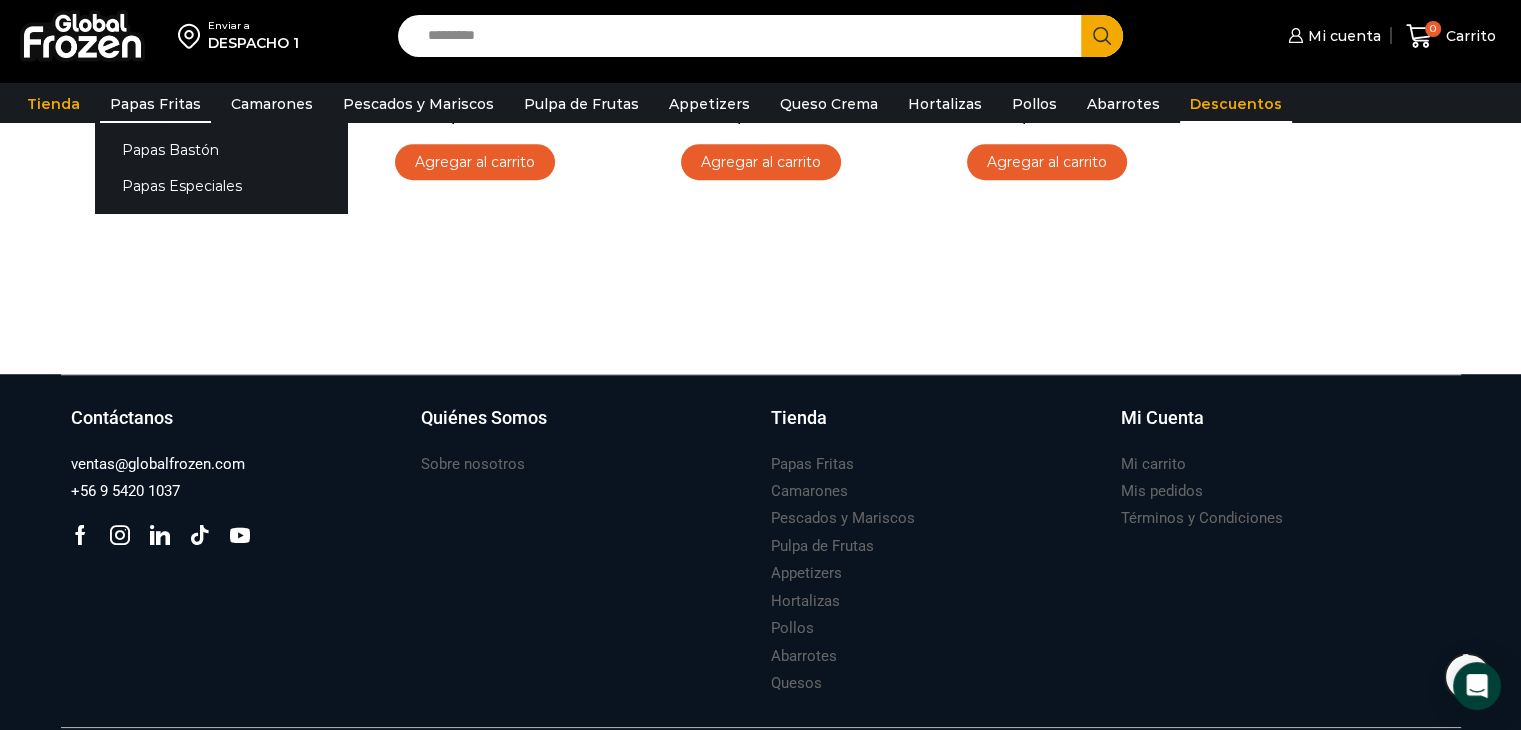 click on "Papas Fritas" at bounding box center (155, 104) 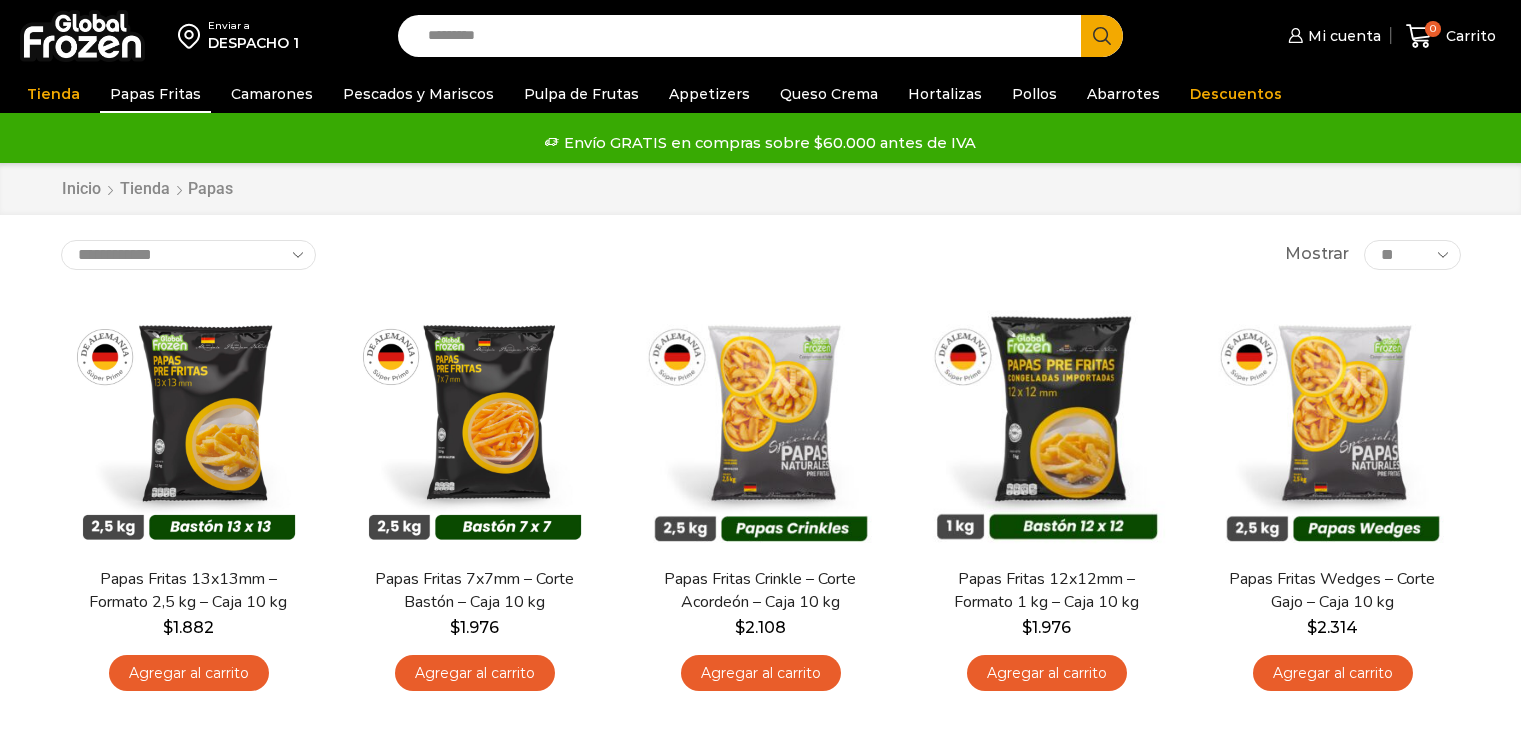scroll, scrollTop: 0, scrollLeft: 0, axis: both 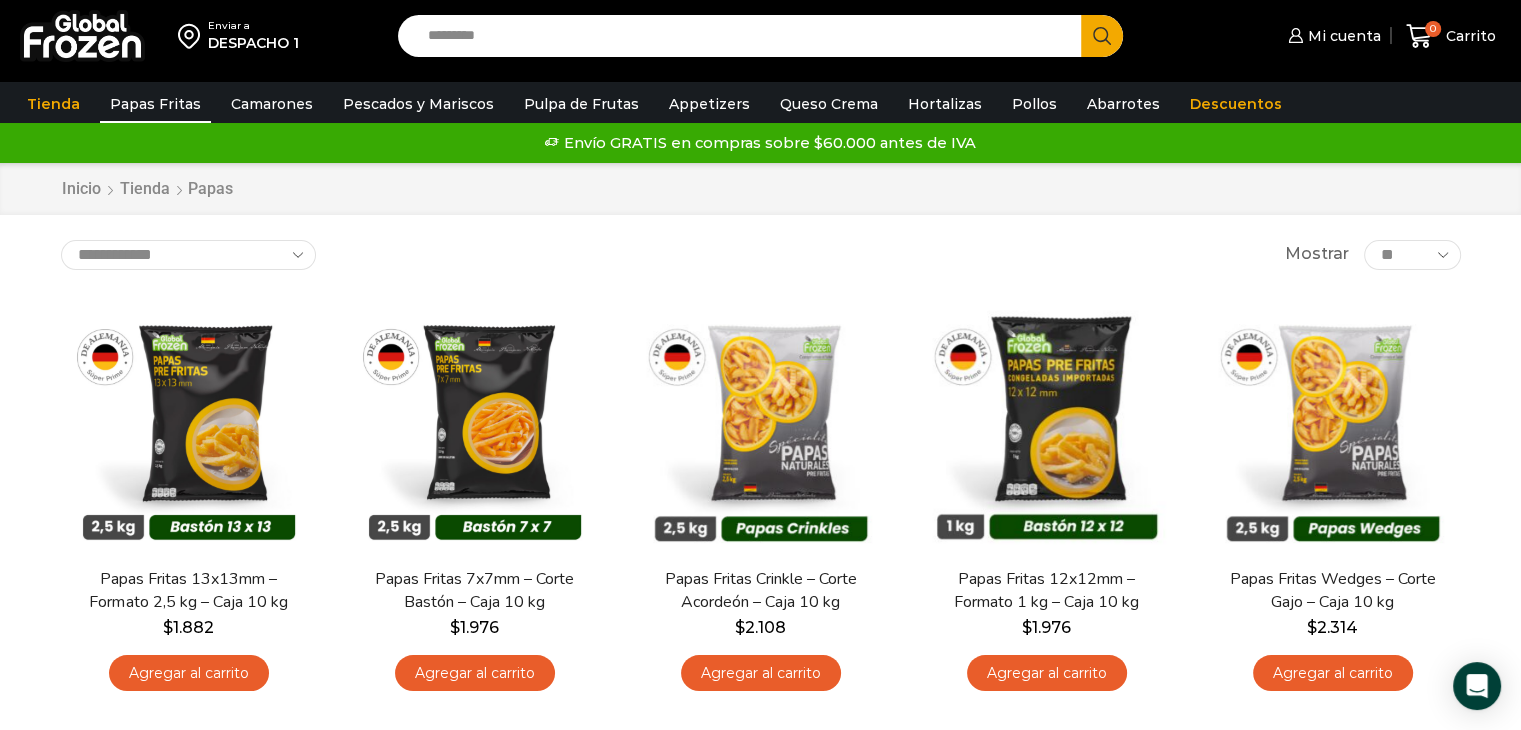 click on "Enviar a" at bounding box center [253, 26] 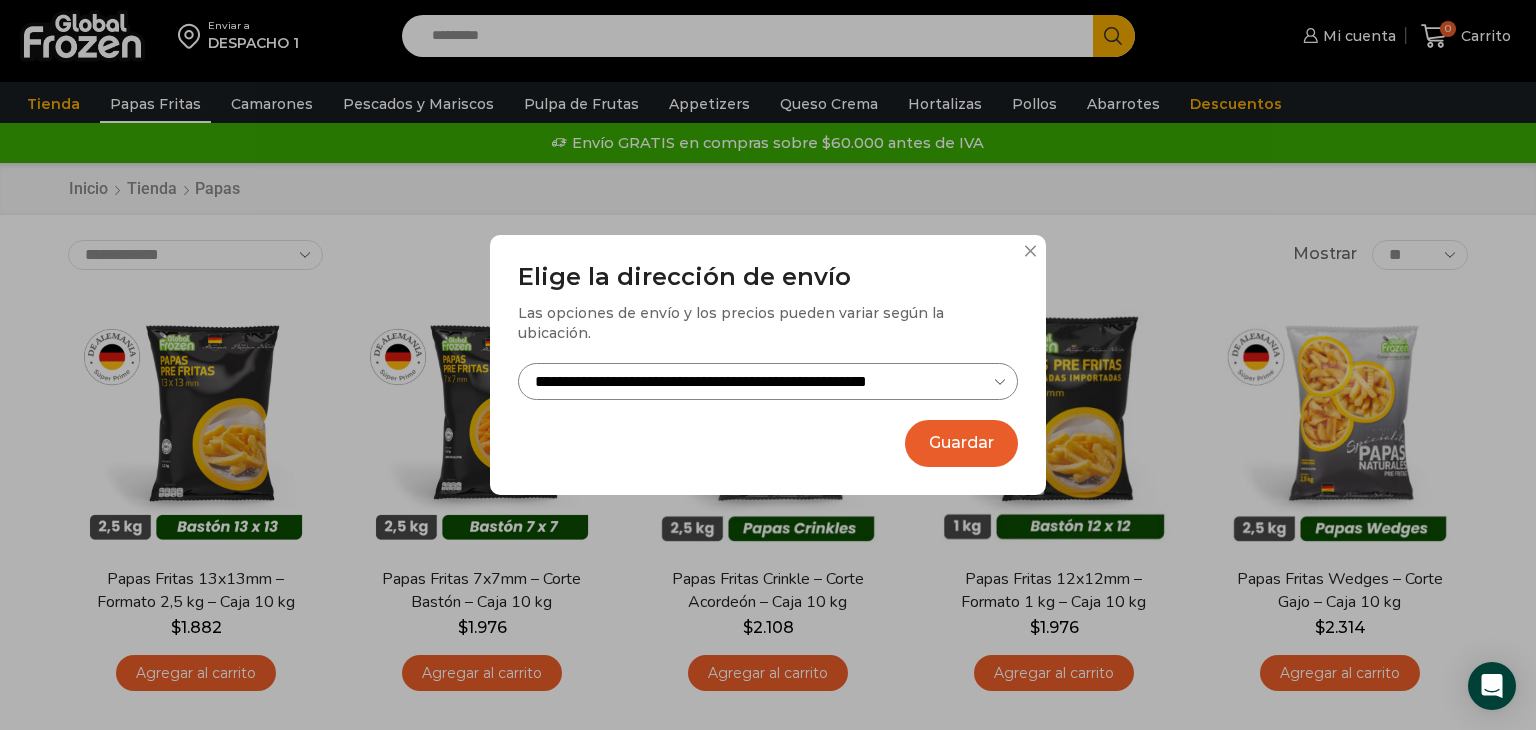 click on "**********" at bounding box center [768, 381] 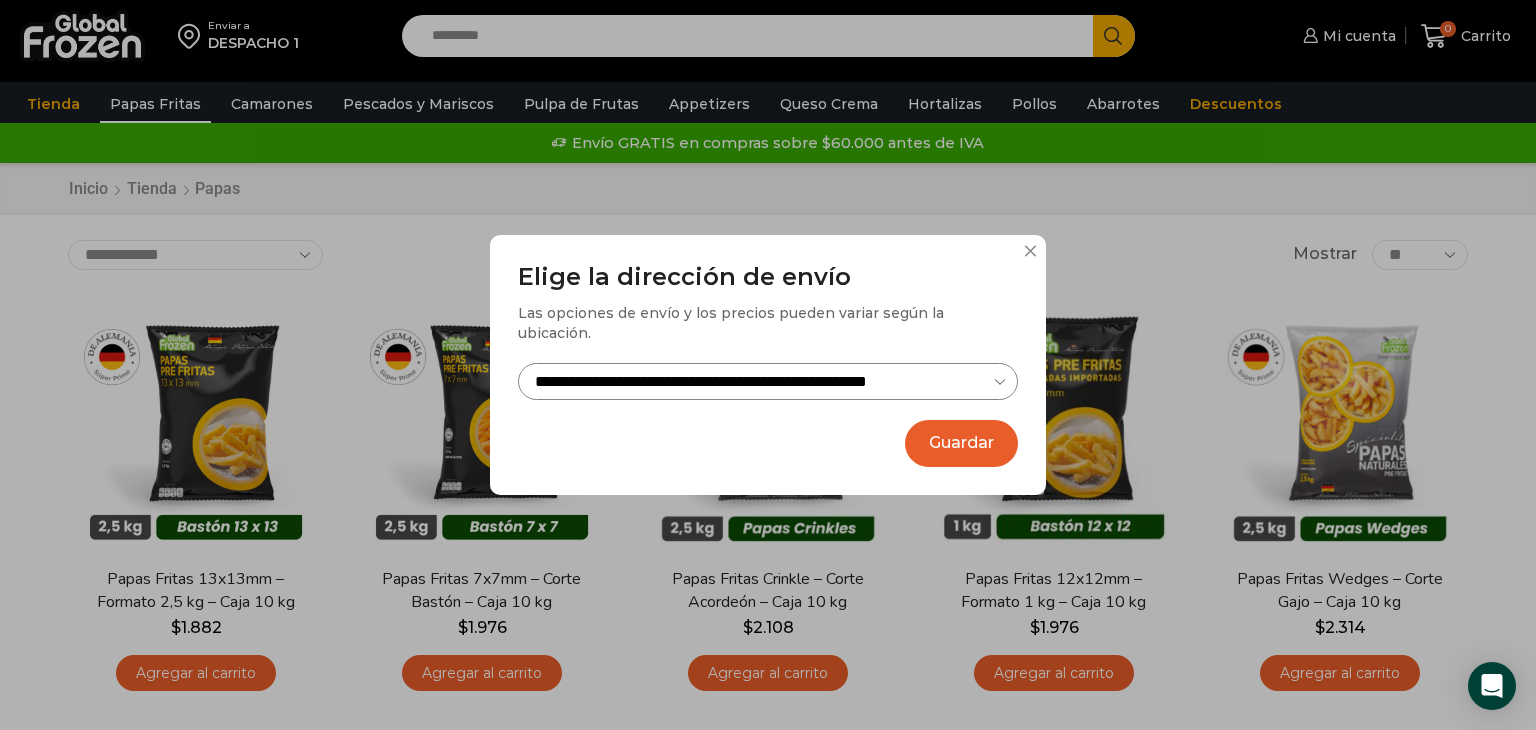 click on "Guardar" at bounding box center [961, 443] 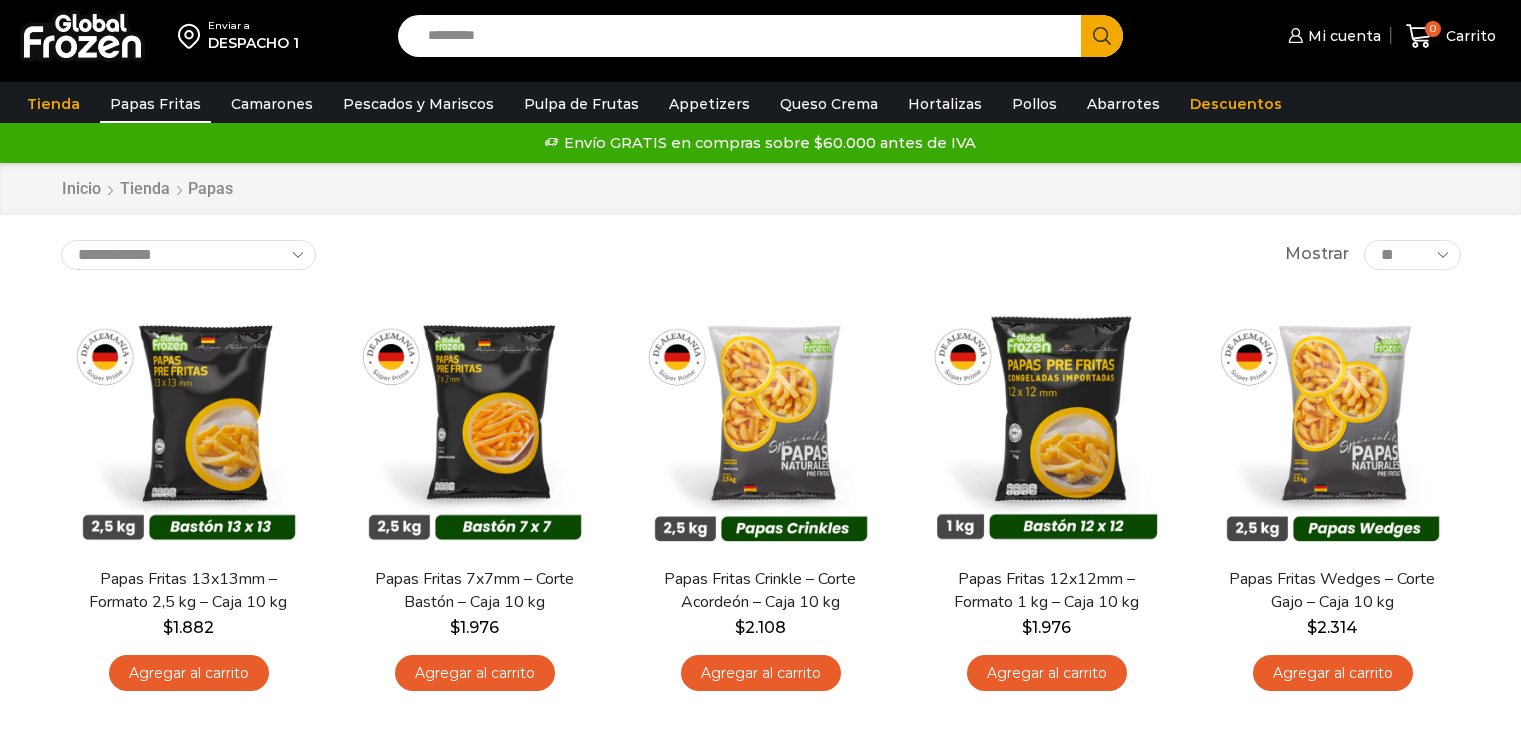 scroll, scrollTop: 0, scrollLeft: 0, axis: both 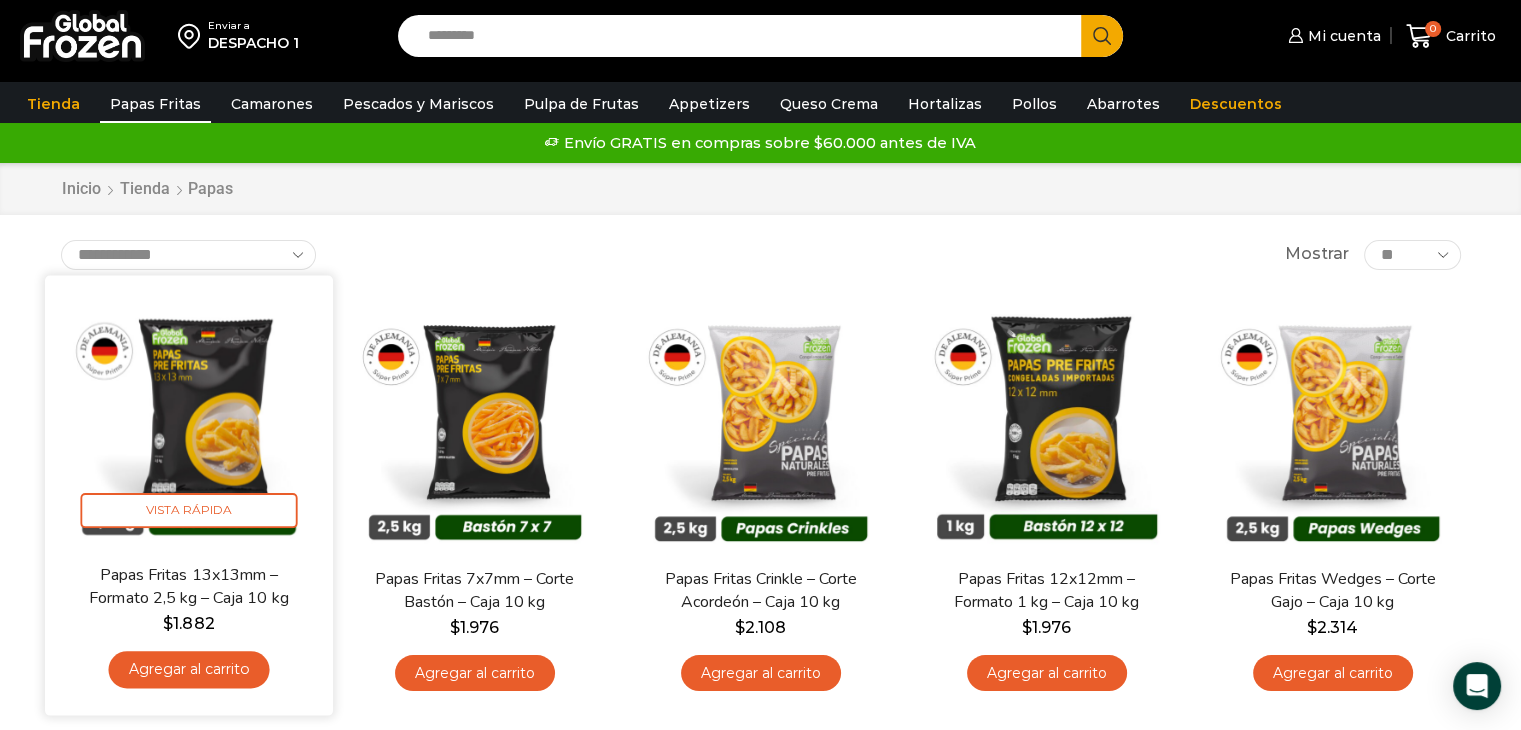 click on "Agregar al carrito" at bounding box center (188, 669) 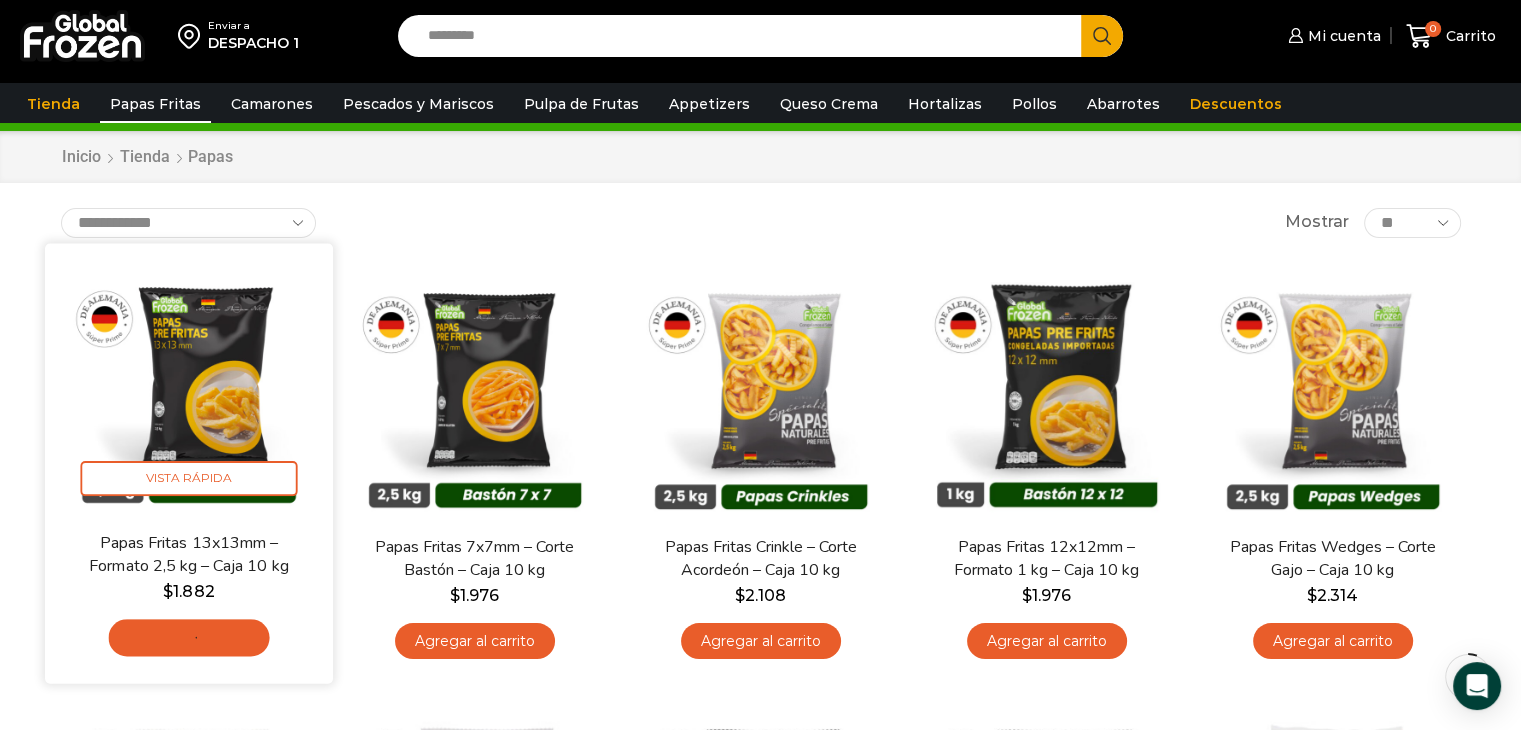 scroll, scrollTop: 100, scrollLeft: 0, axis: vertical 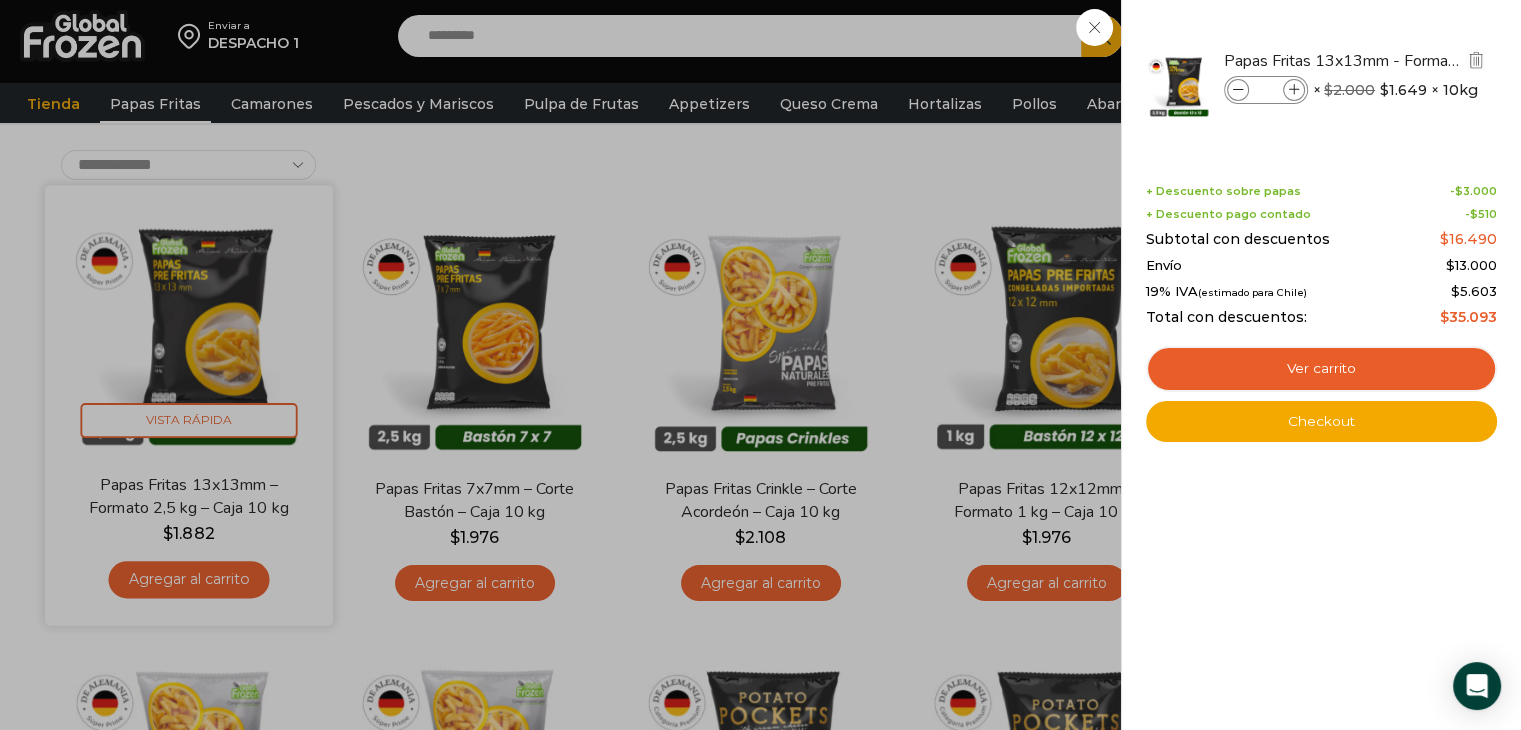 click at bounding box center [1294, 90] 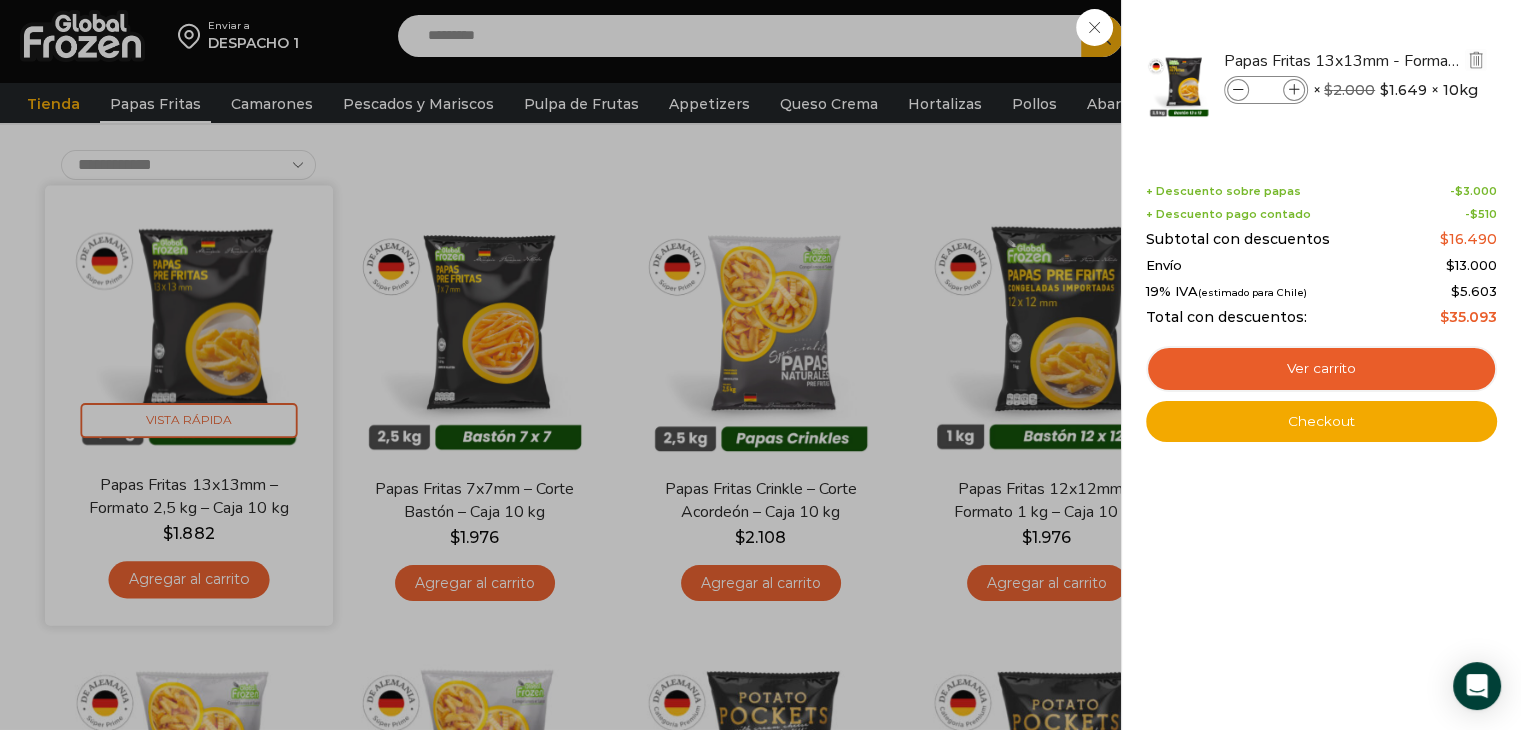 click at bounding box center (1294, 90) 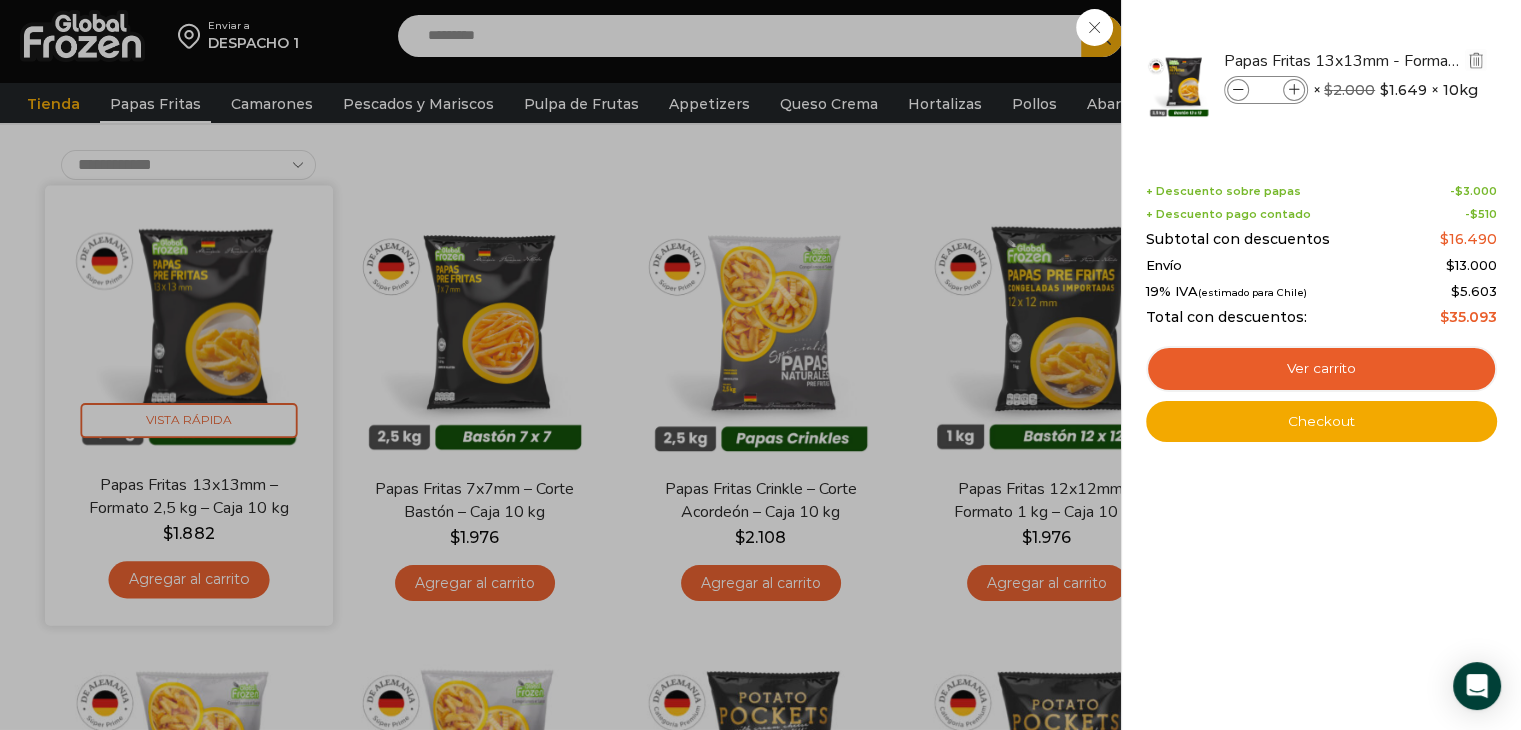 click at bounding box center (1294, 90) 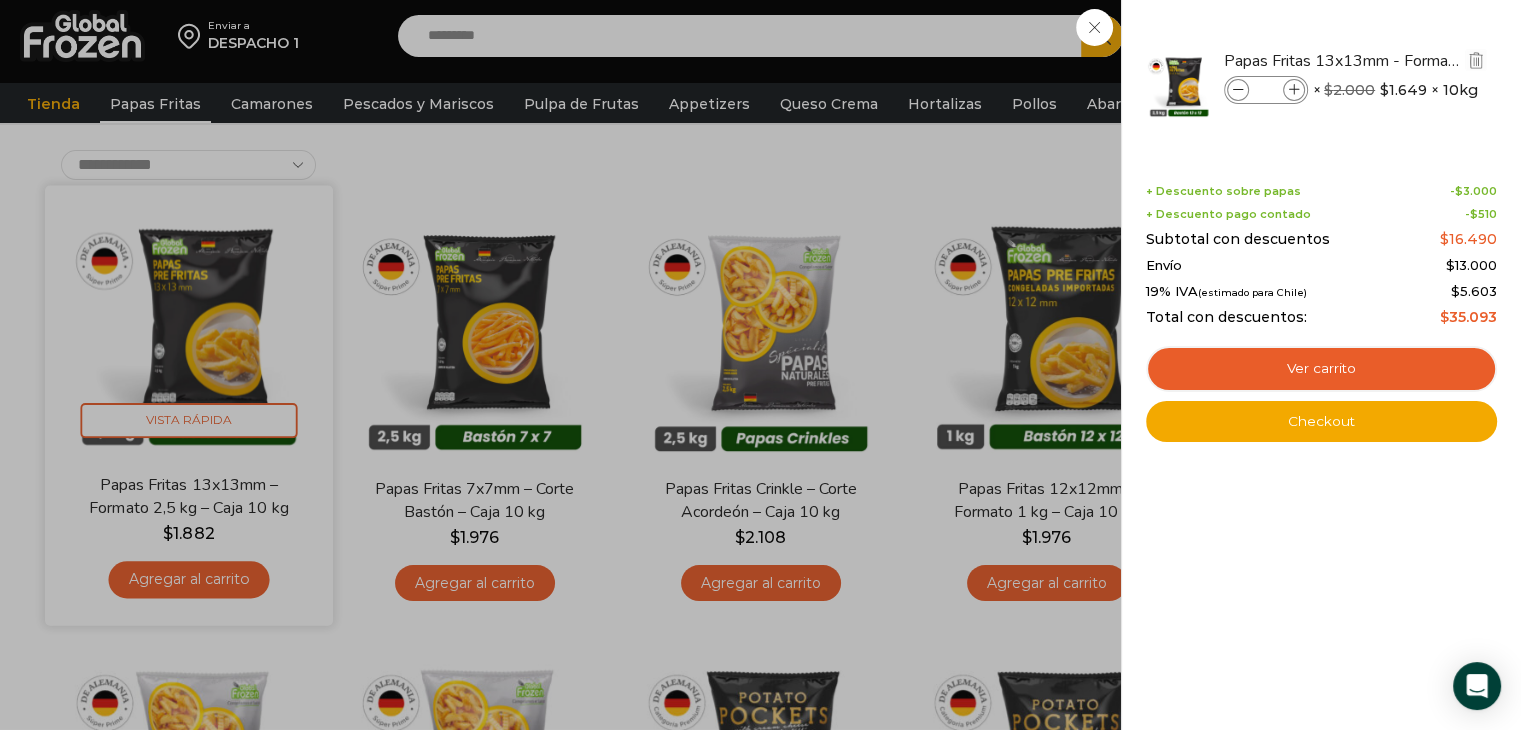 click at bounding box center [1294, 90] 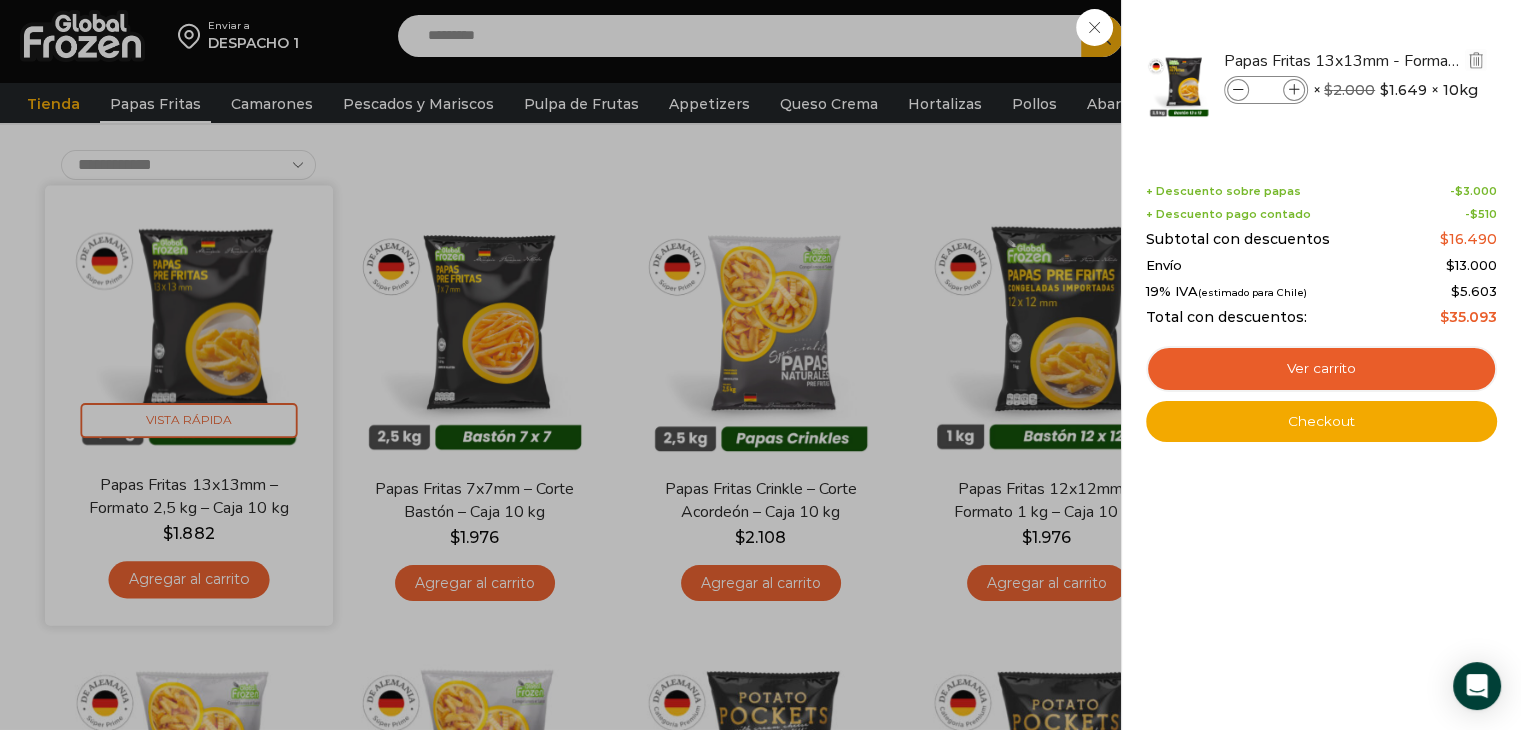 click at bounding box center (1294, 90) 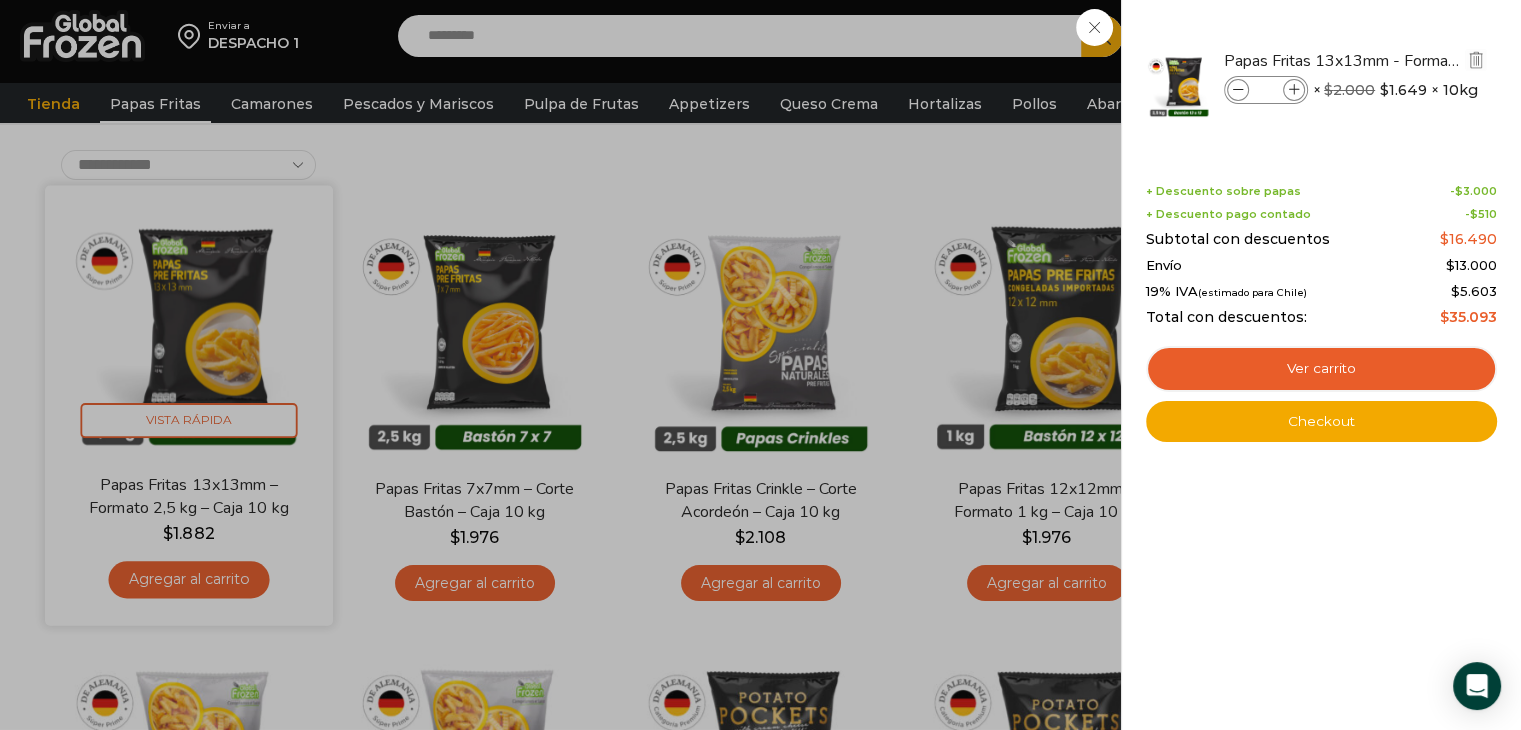 click at bounding box center [1294, 90] 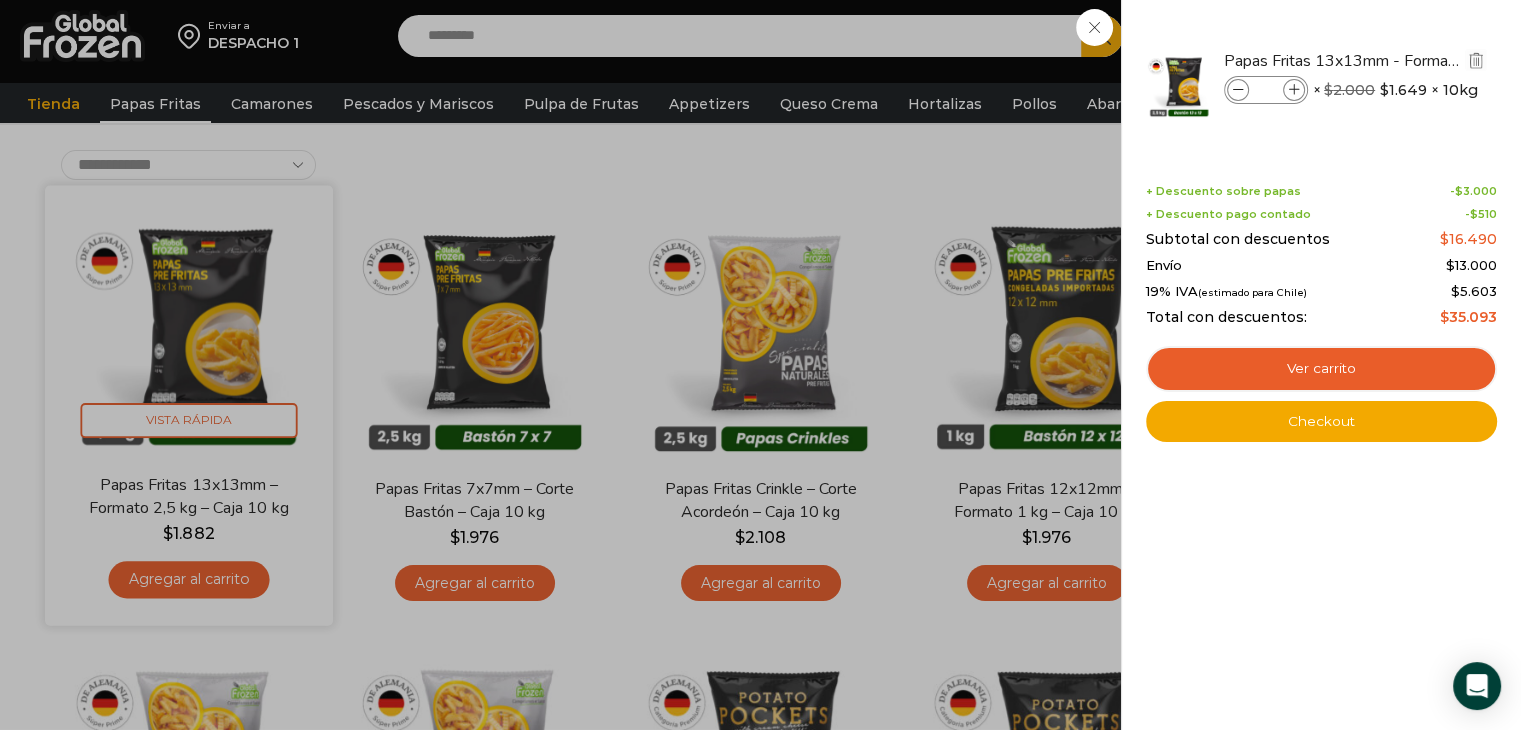 click at bounding box center [1294, 90] 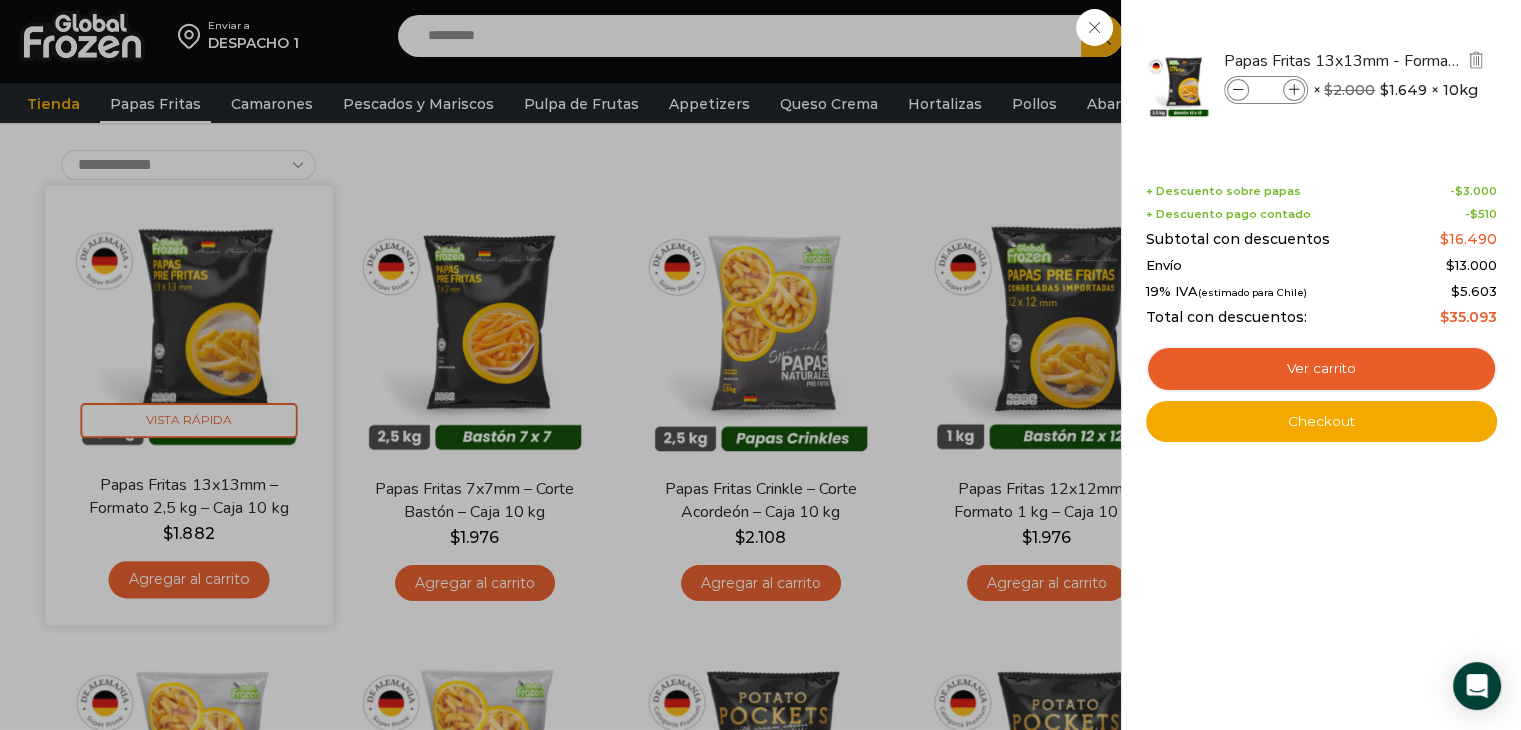 click at bounding box center [1294, 90] 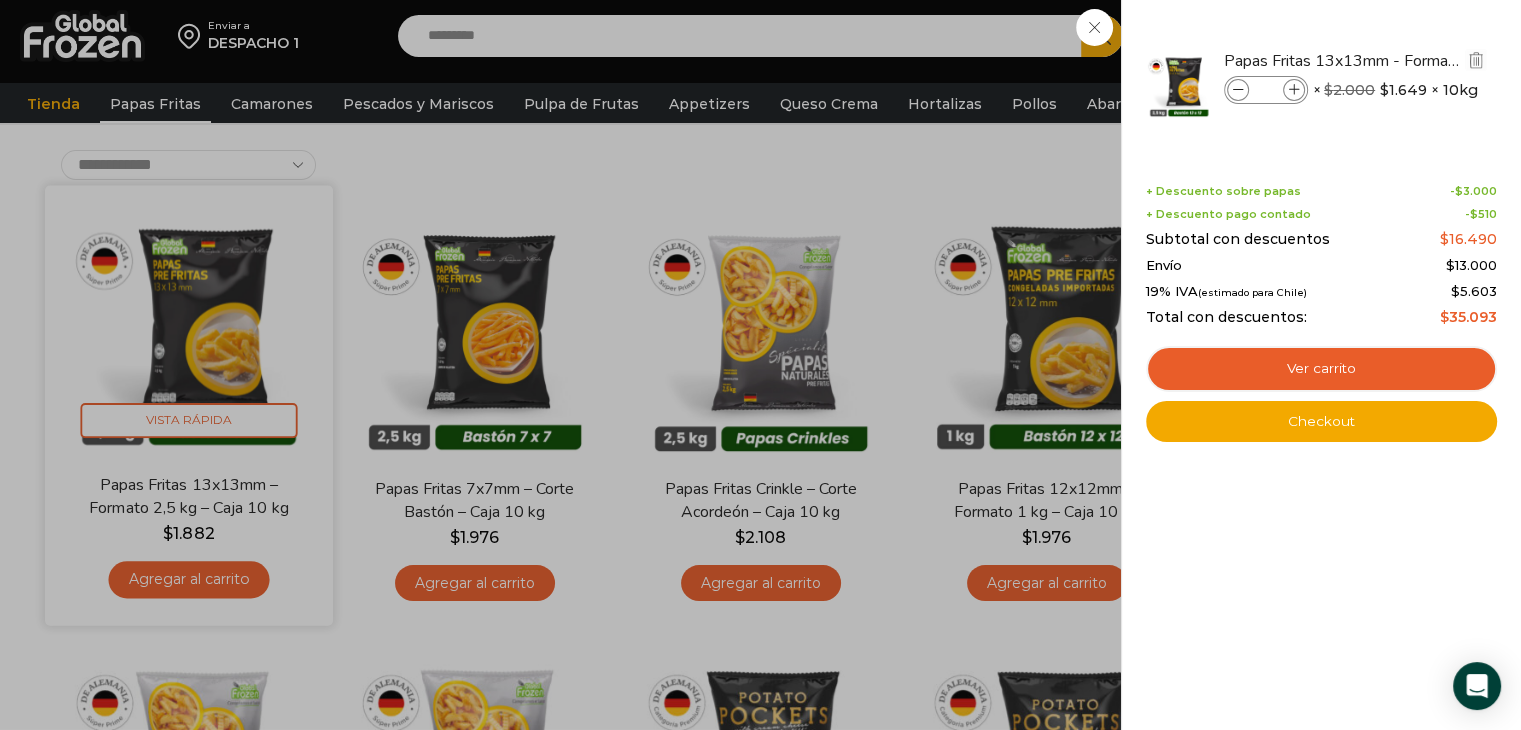 click at bounding box center (1294, 90) 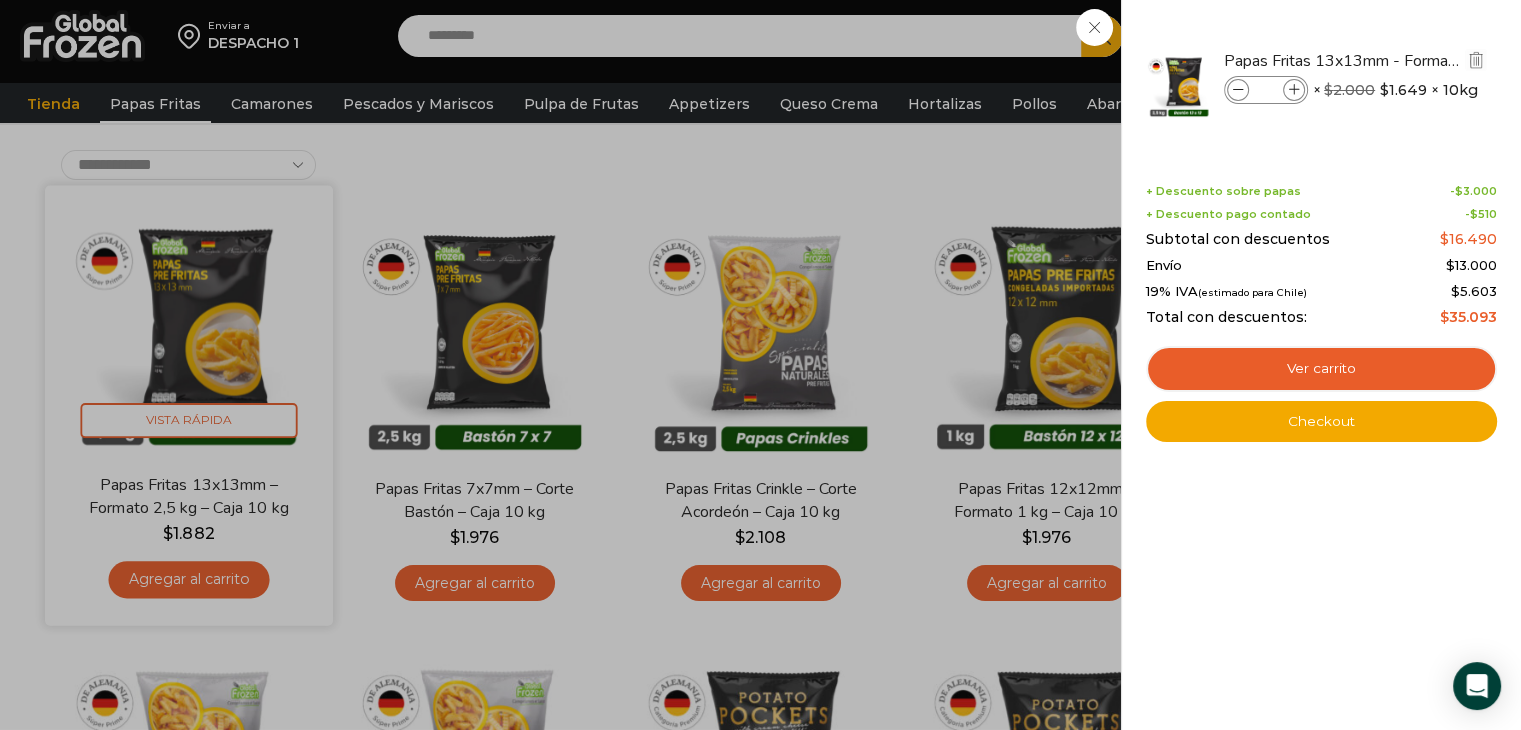 type on "**" 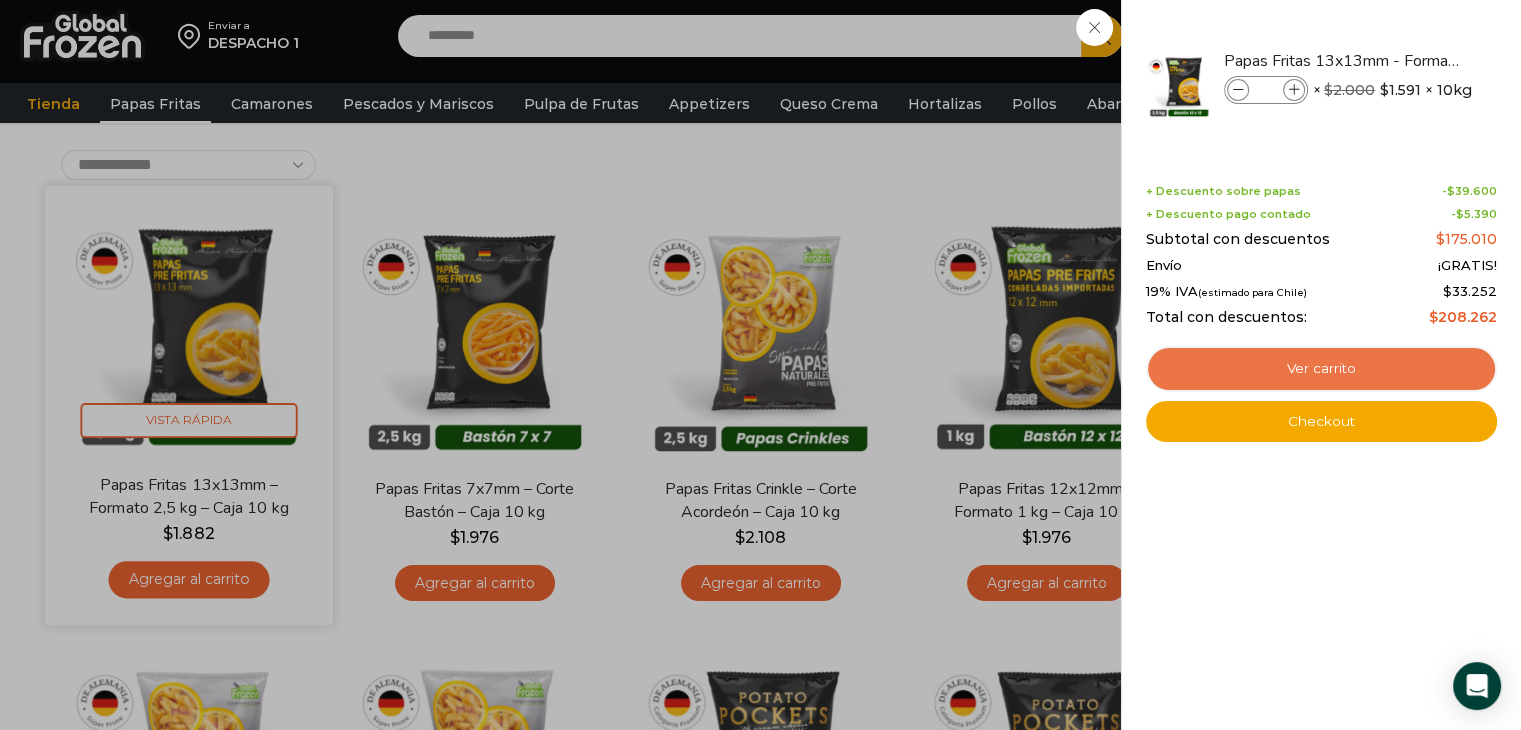click on "Ver carrito" at bounding box center [1321, 369] 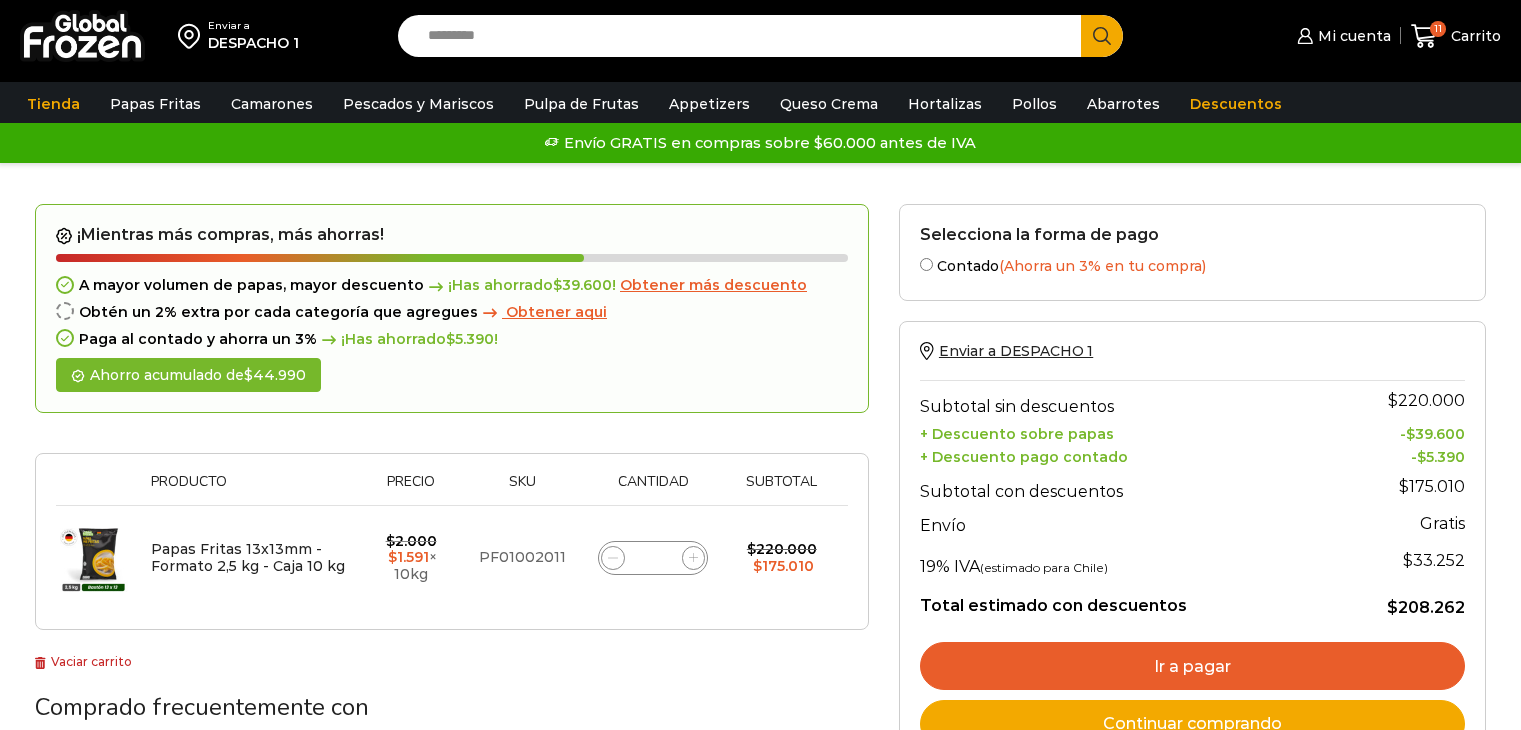 scroll, scrollTop: 0, scrollLeft: 0, axis: both 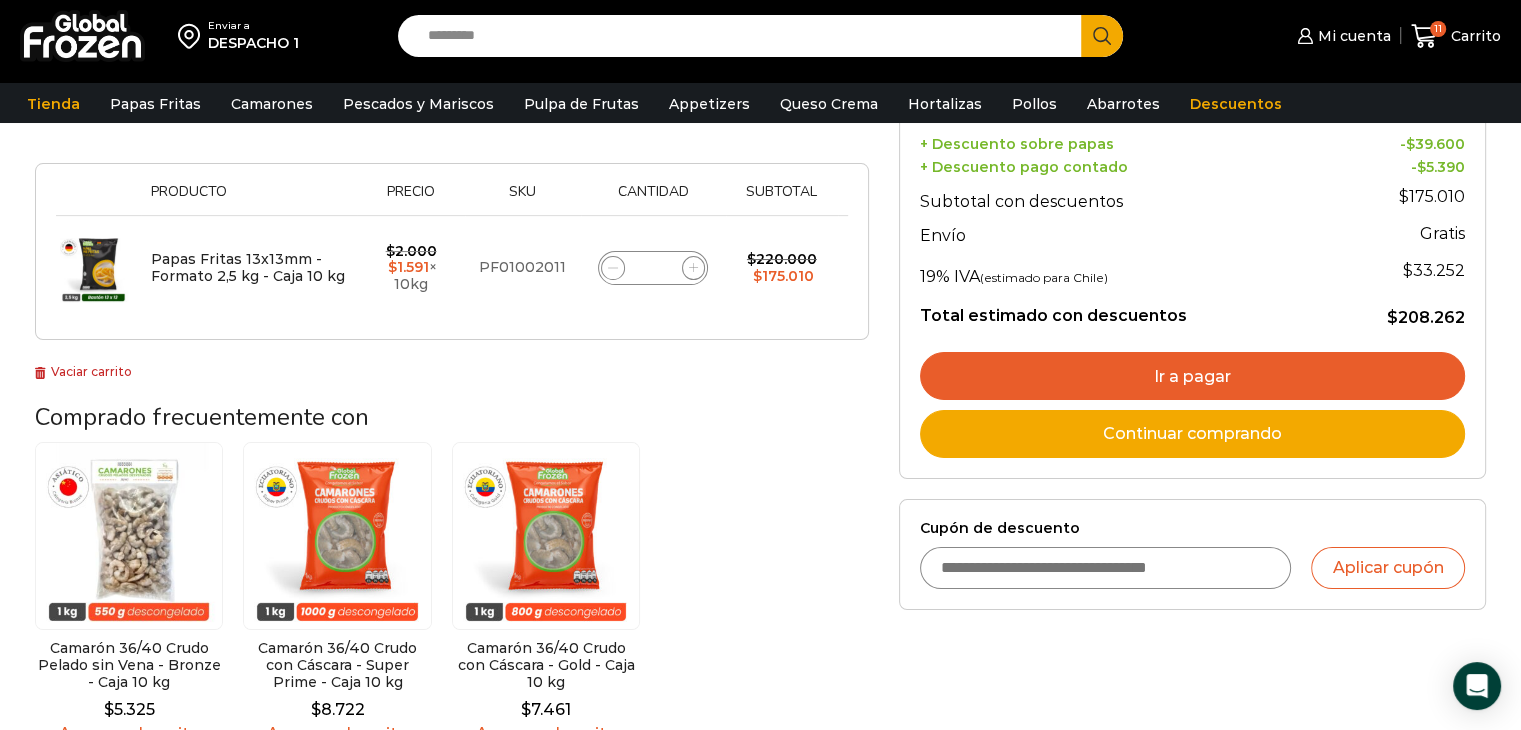click on "Ir a pagar" at bounding box center [1192, 376] 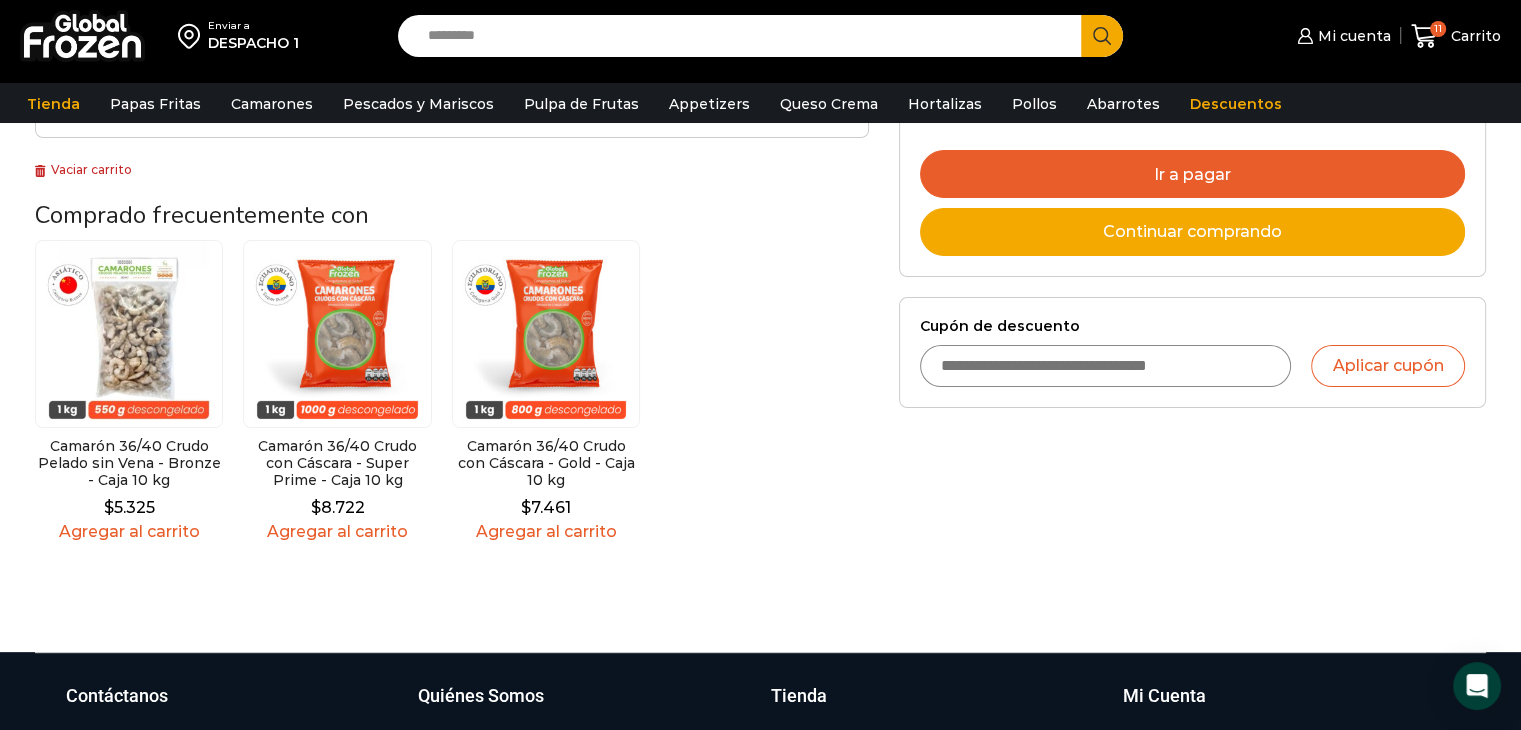 scroll, scrollTop: 500, scrollLeft: 0, axis: vertical 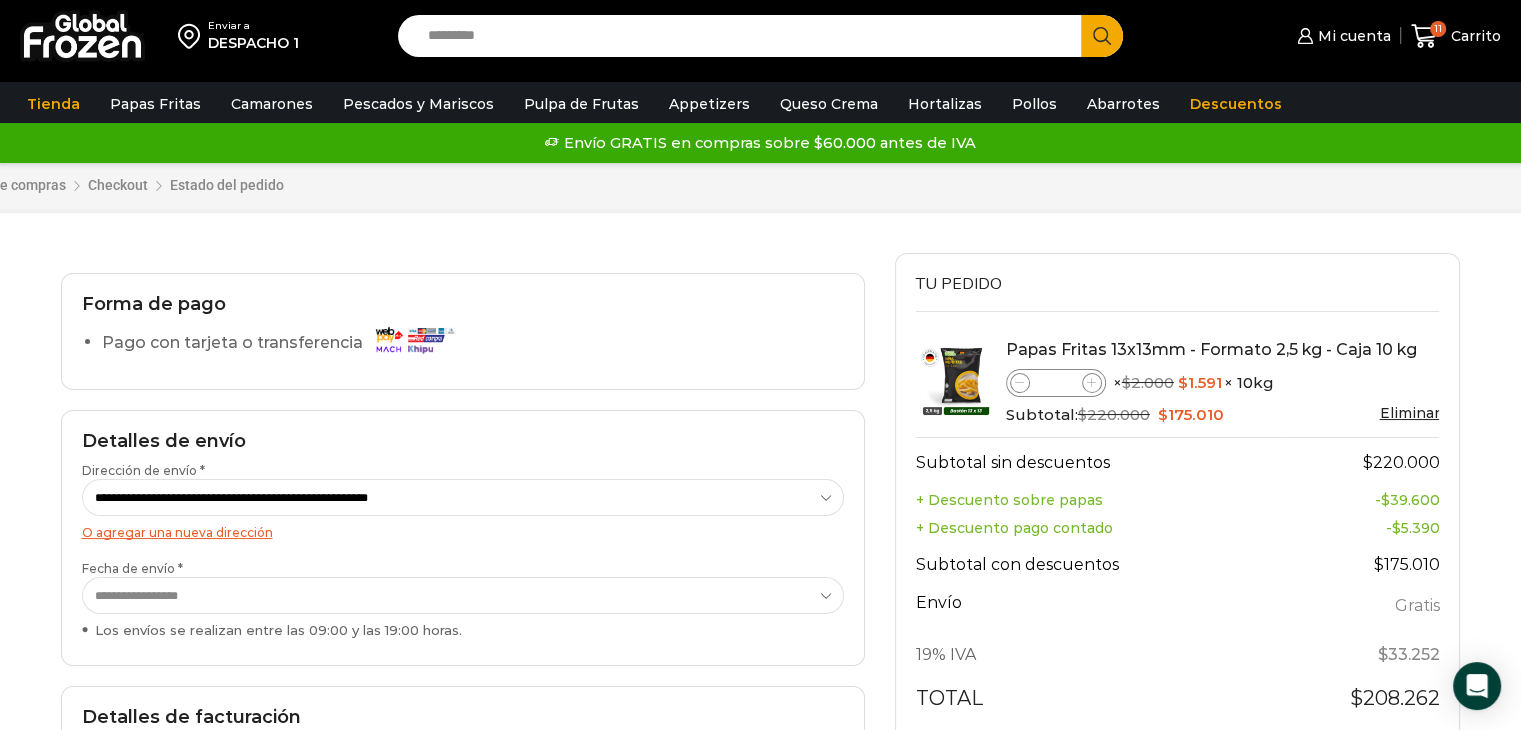 click on "Tu pedido
Product
Papas Fritas 13x13mm - Formato 2,5 kg - Caja 10 kg
Papas Fritas 13x13mm - Formato 2,5 kg - Caja 10 kg cantidad
**
×  $ 2.000   Original price was: $2.000. $ 1.591 Current price is: $1.591.  × 10kg
Subtotal:  $ 220.000   Original price was: $220.000. $ 175.010 Current price is: $175.010." at bounding box center [1178, 608] 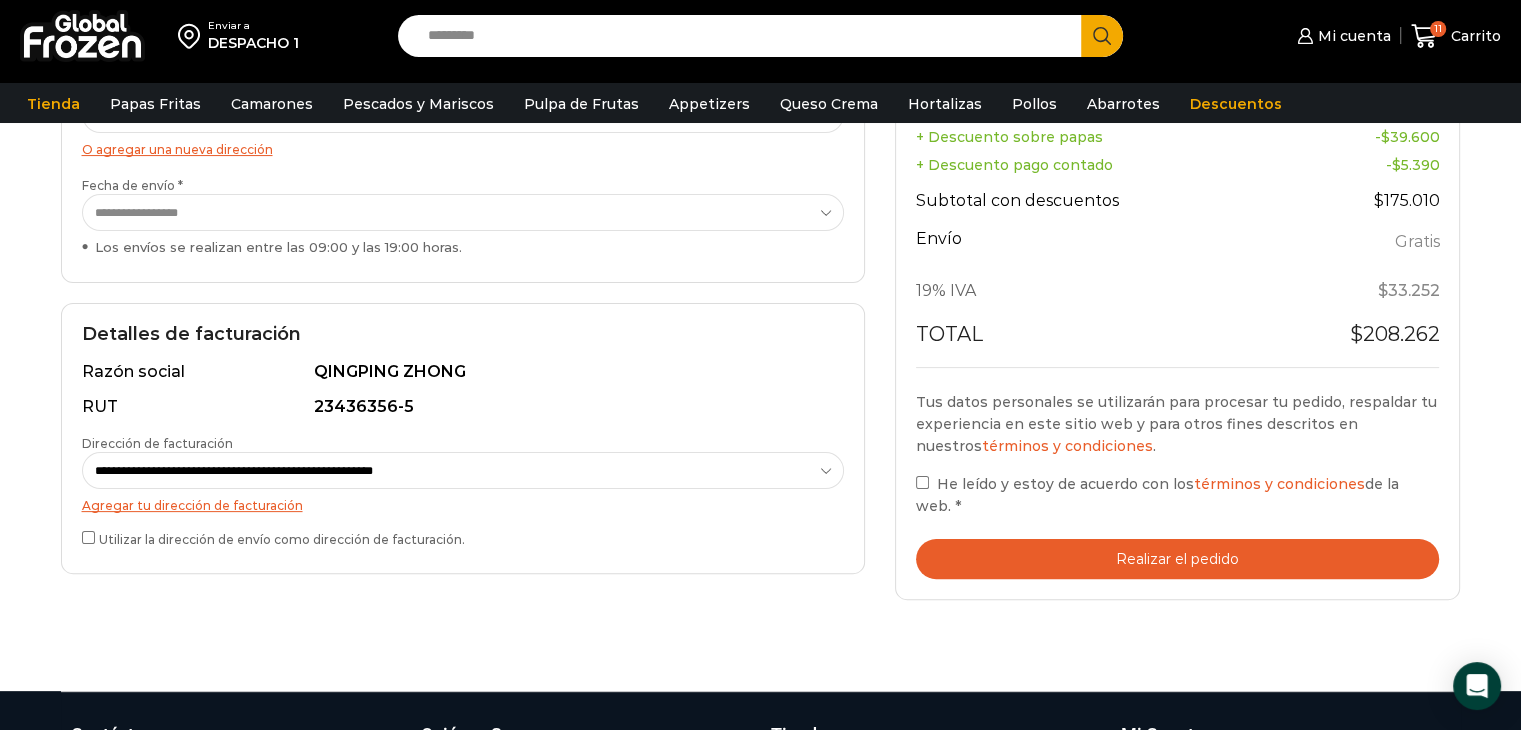 scroll, scrollTop: 400, scrollLeft: 0, axis: vertical 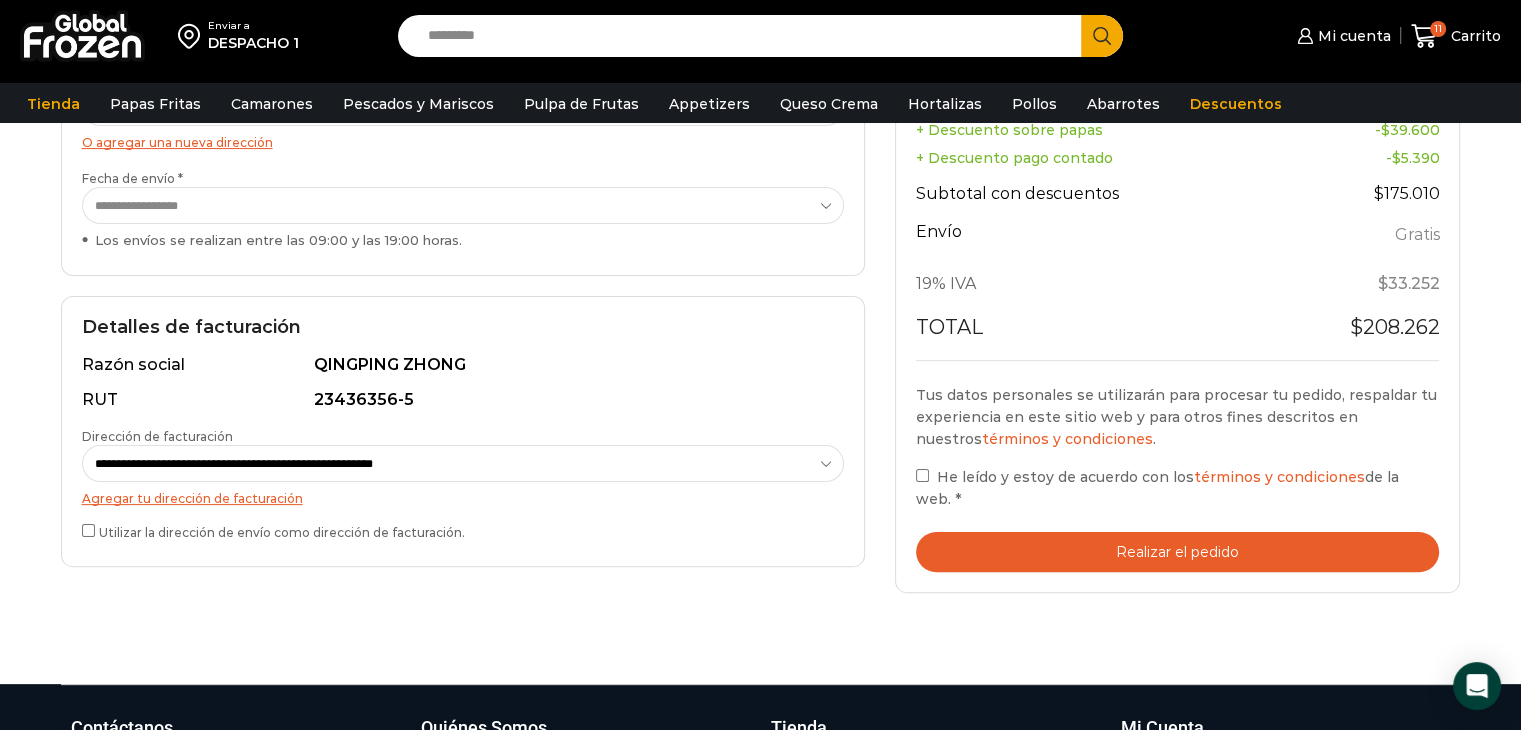 click on "Realizar el pedido" at bounding box center (1178, 552) 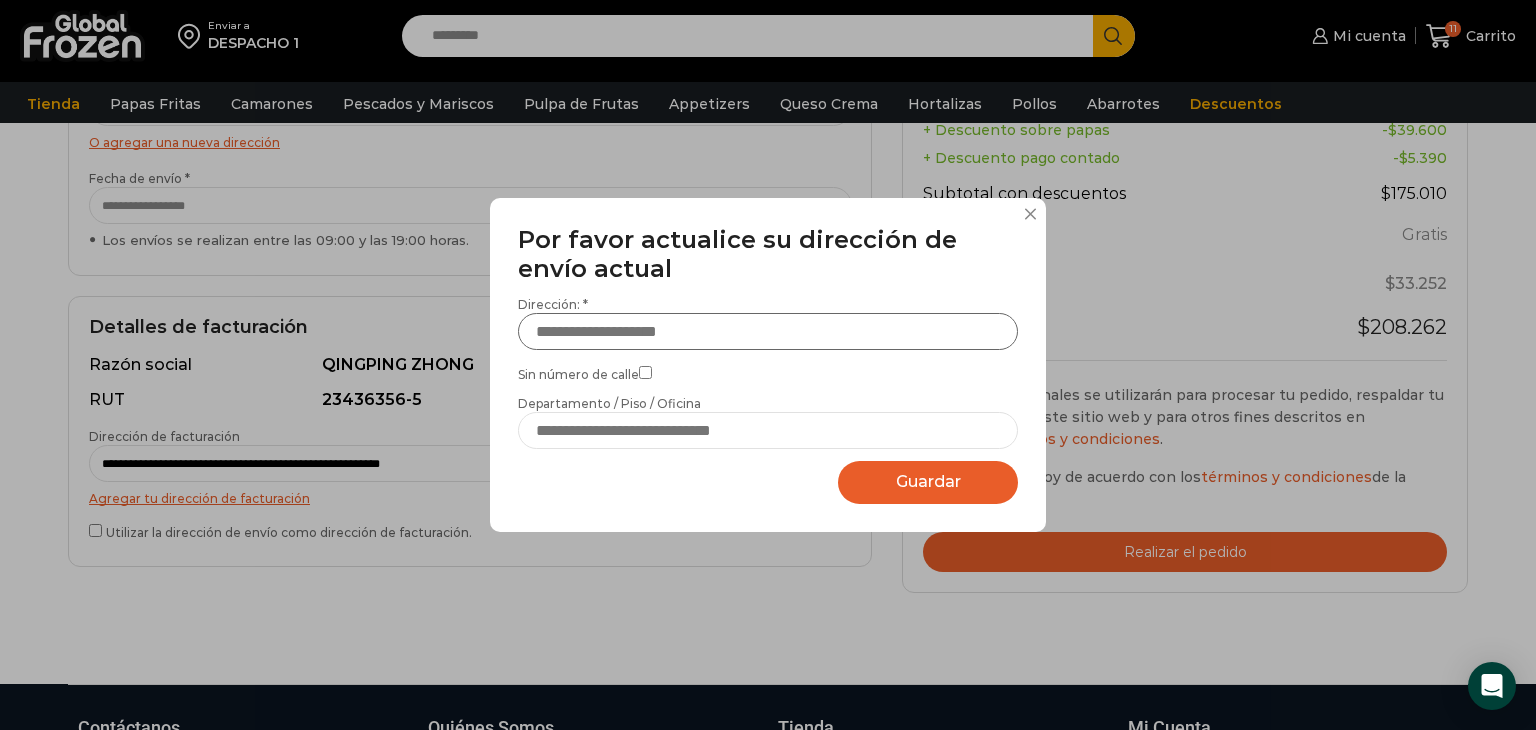 click on "Dirección: *" at bounding box center (768, 331) 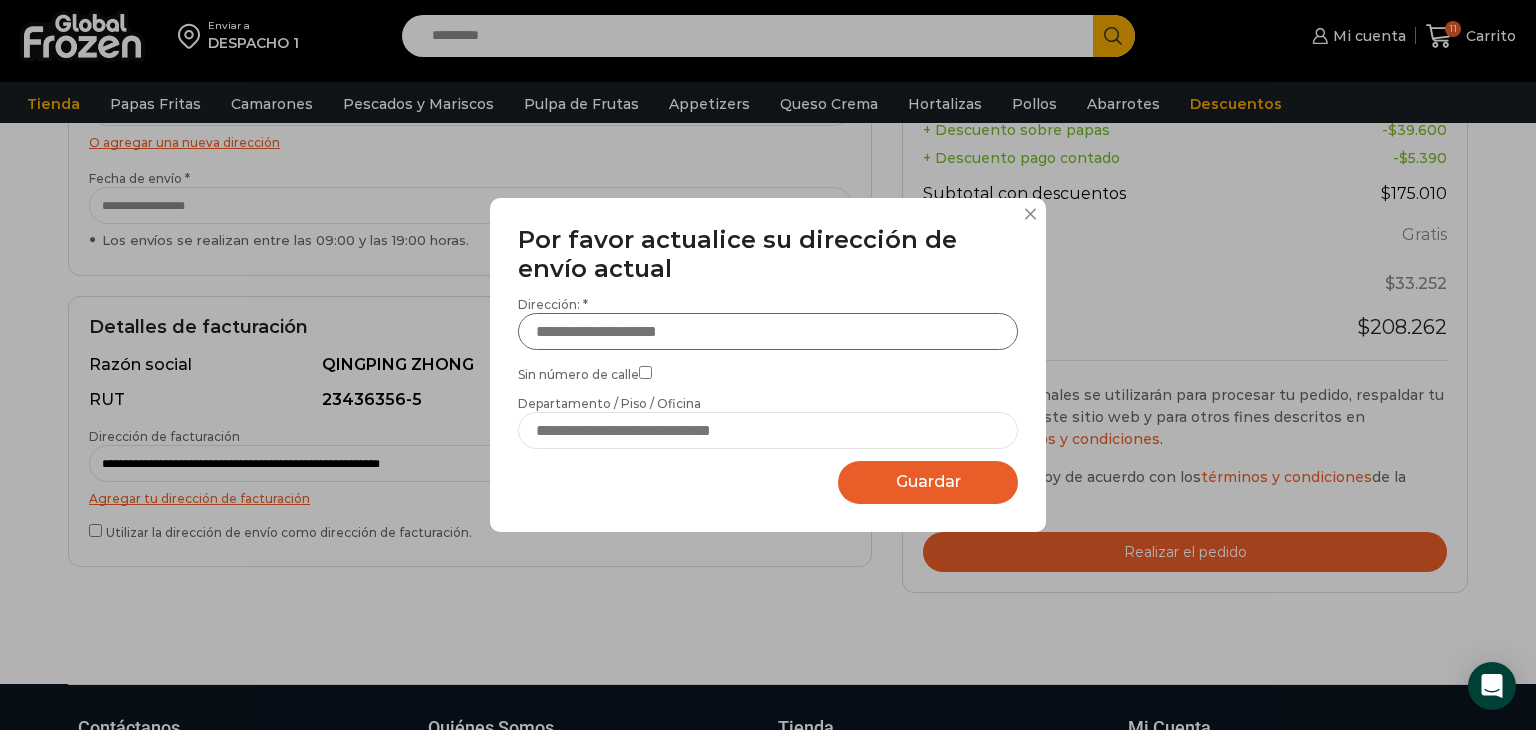 click on "Dirección: *" at bounding box center (768, 331) 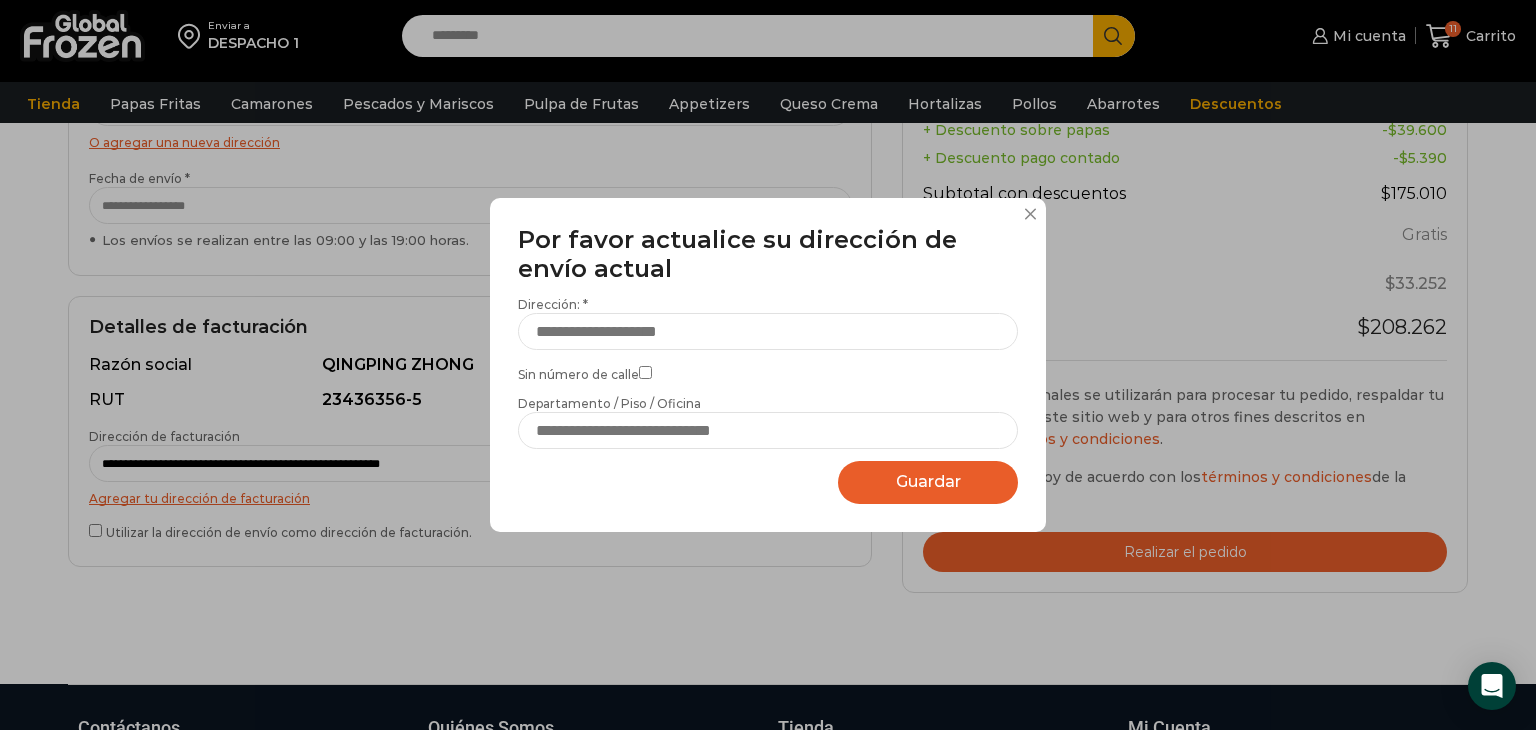 click at bounding box center [1030, 214] 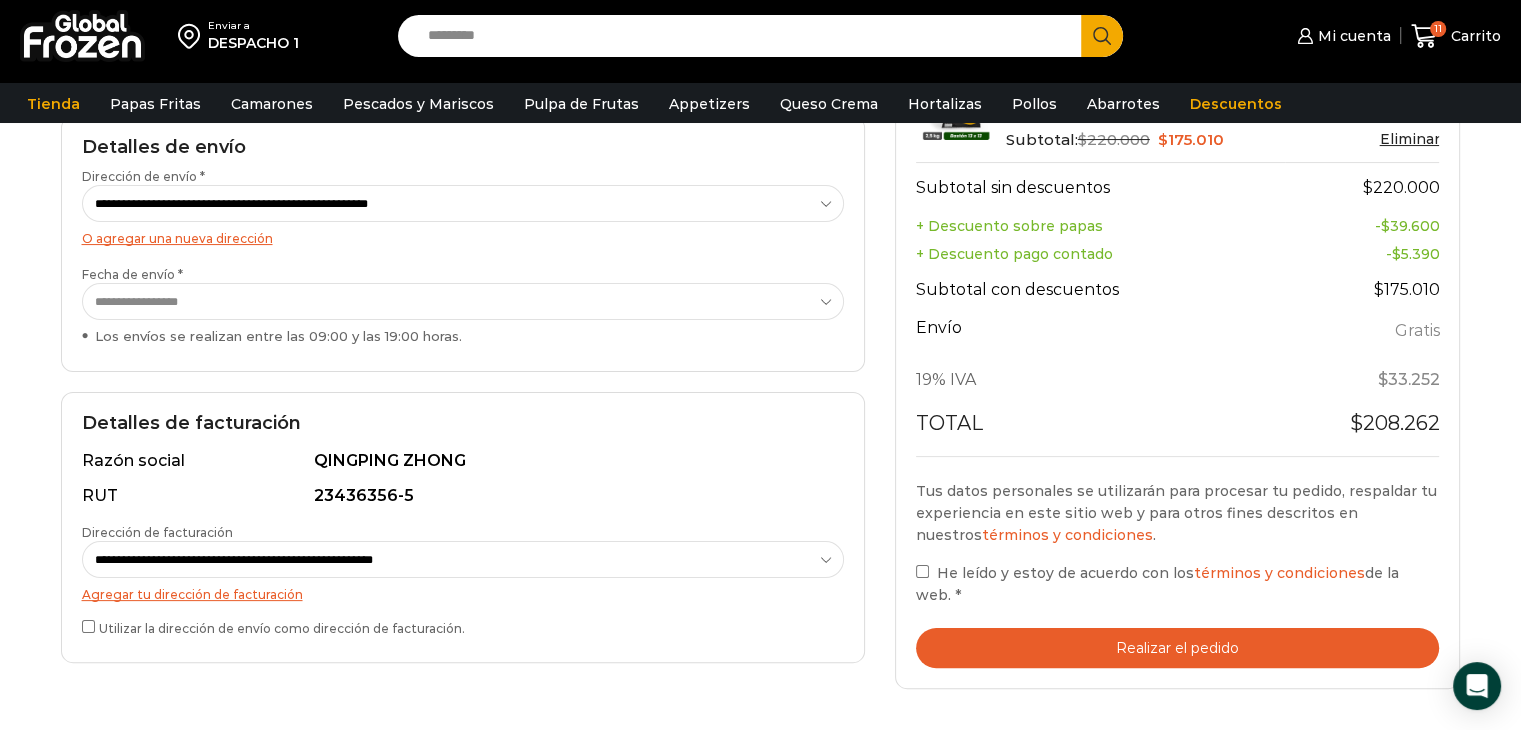 scroll, scrollTop: 300, scrollLeft: 0, axis: vertical 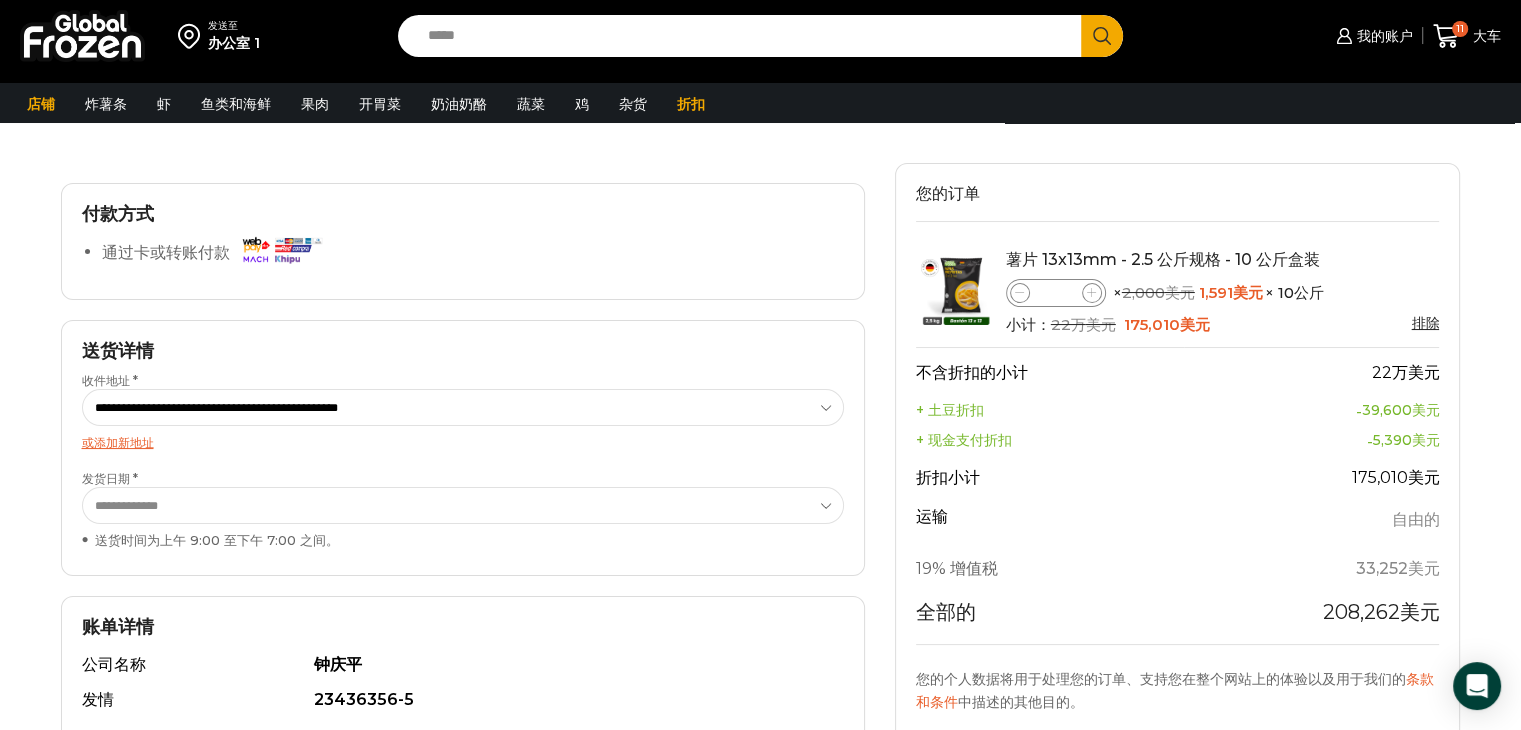 click on "**********" at bounding box center [463, 407] 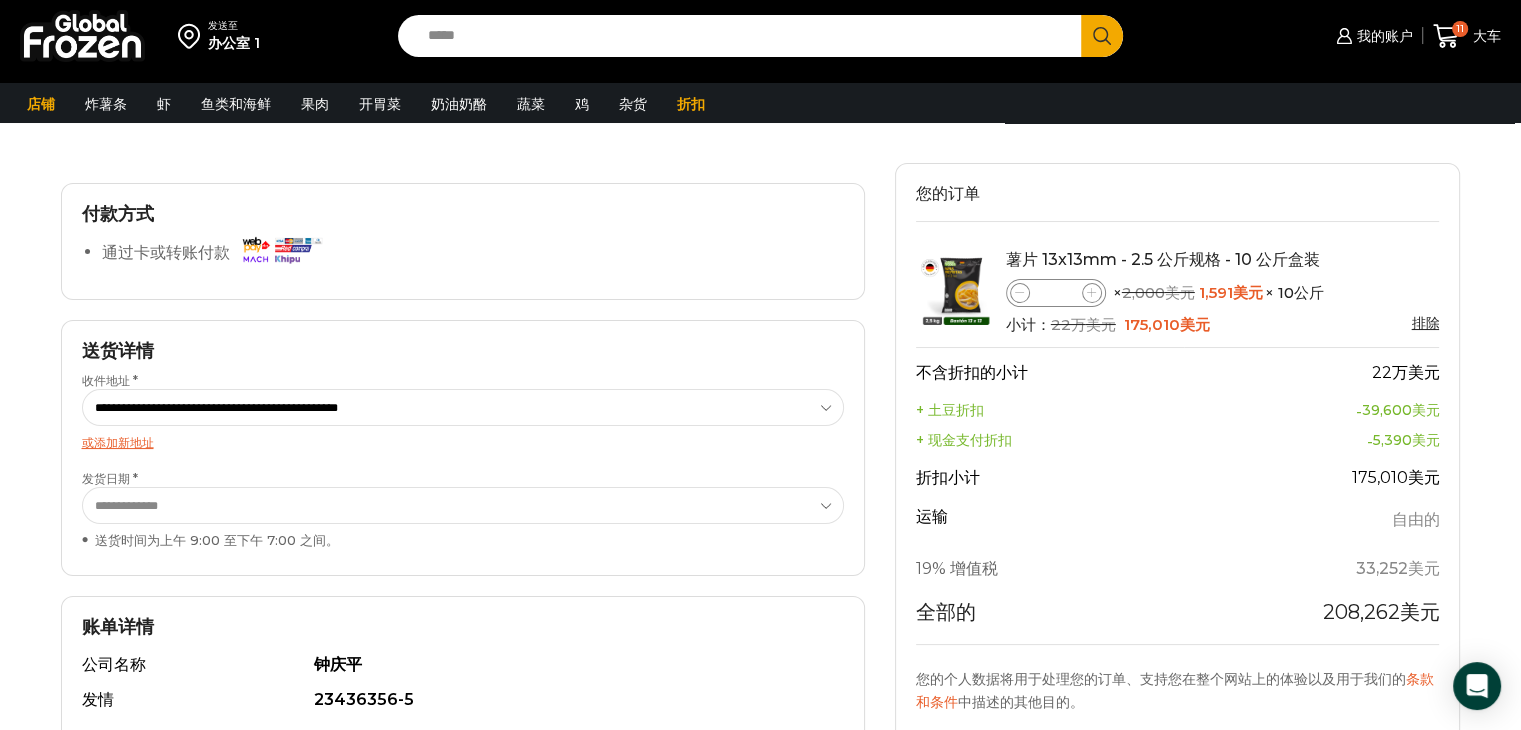 drag, startPoint x: 144, startPoint y: 396, endPoint x: 194, endPoint y: 409, distance: 51.662365 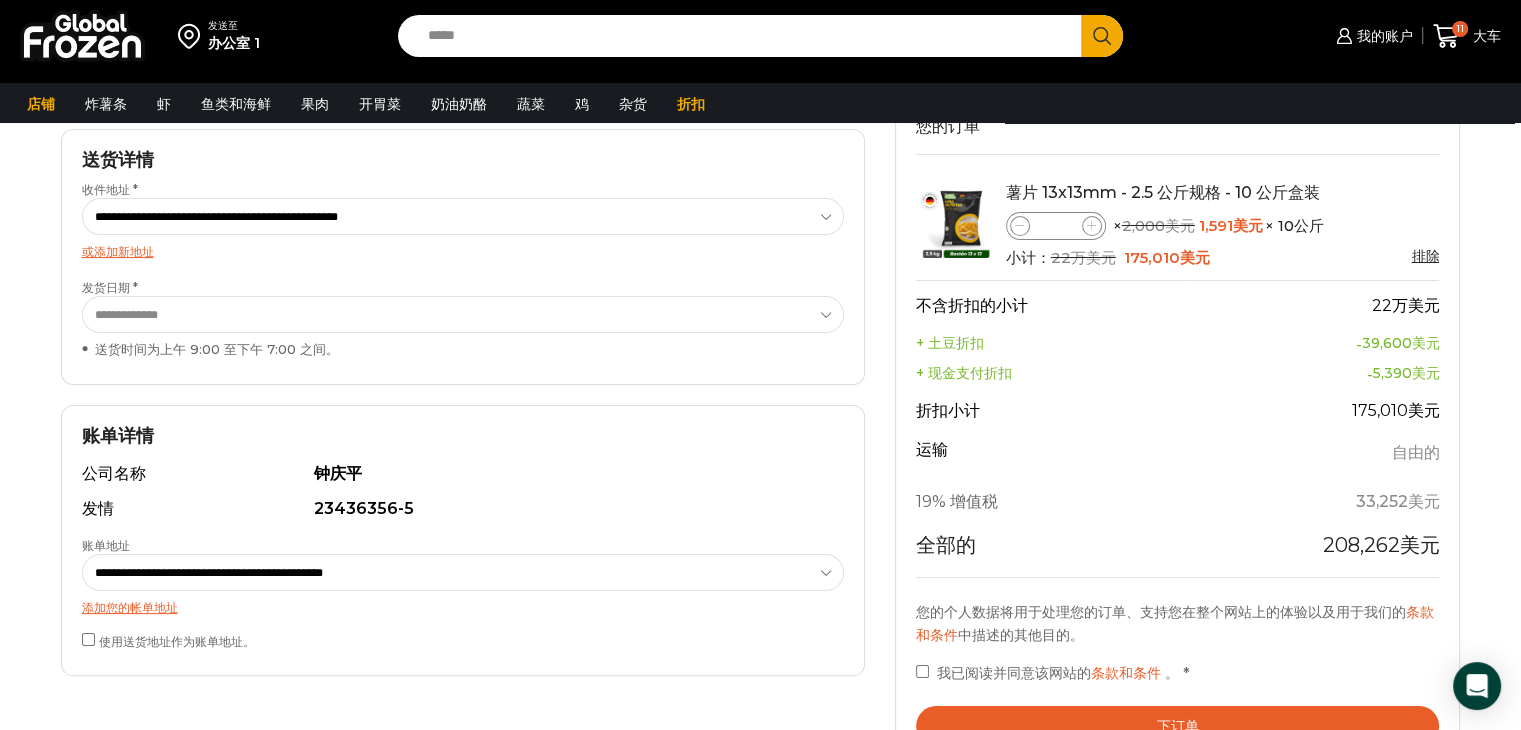 scroll, scrollTop: 300, scrollLeft: 0, axis: vertical 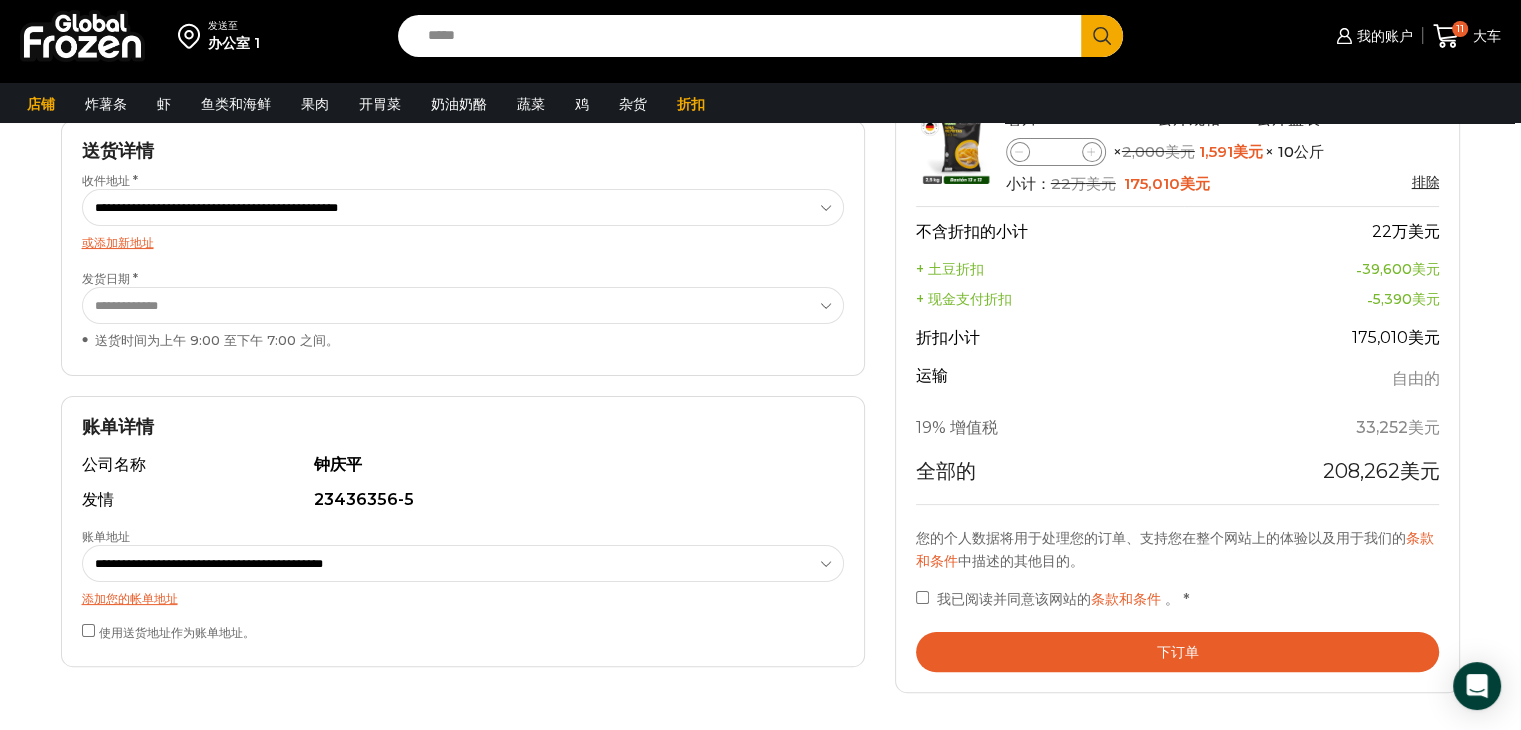 click on "下订单" at bounding box center (1178, 652) 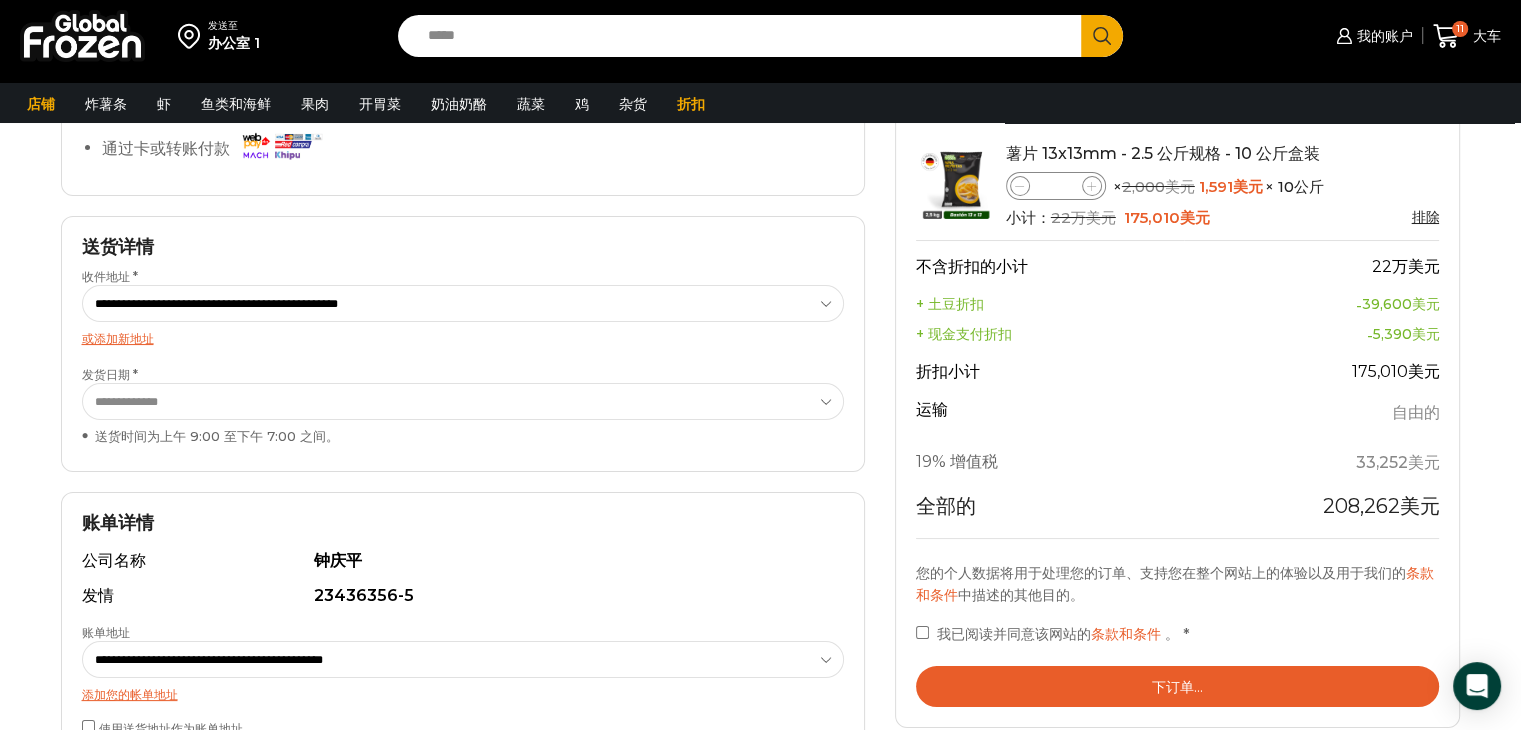 scroll, scrollTop: 200, scrollLeft: 0, axis: vertical 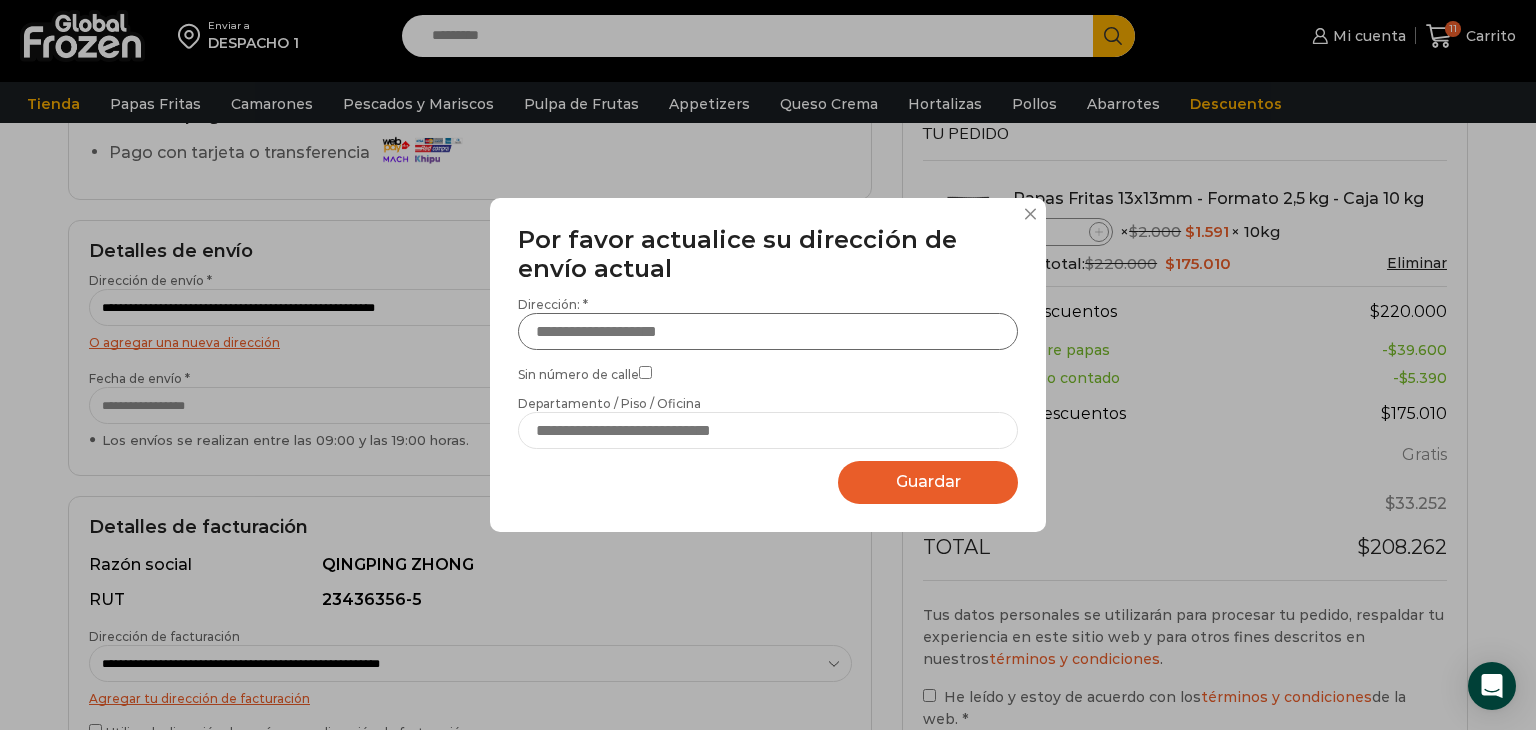 click on "Dirección: *" at bounding box center [768, 331] 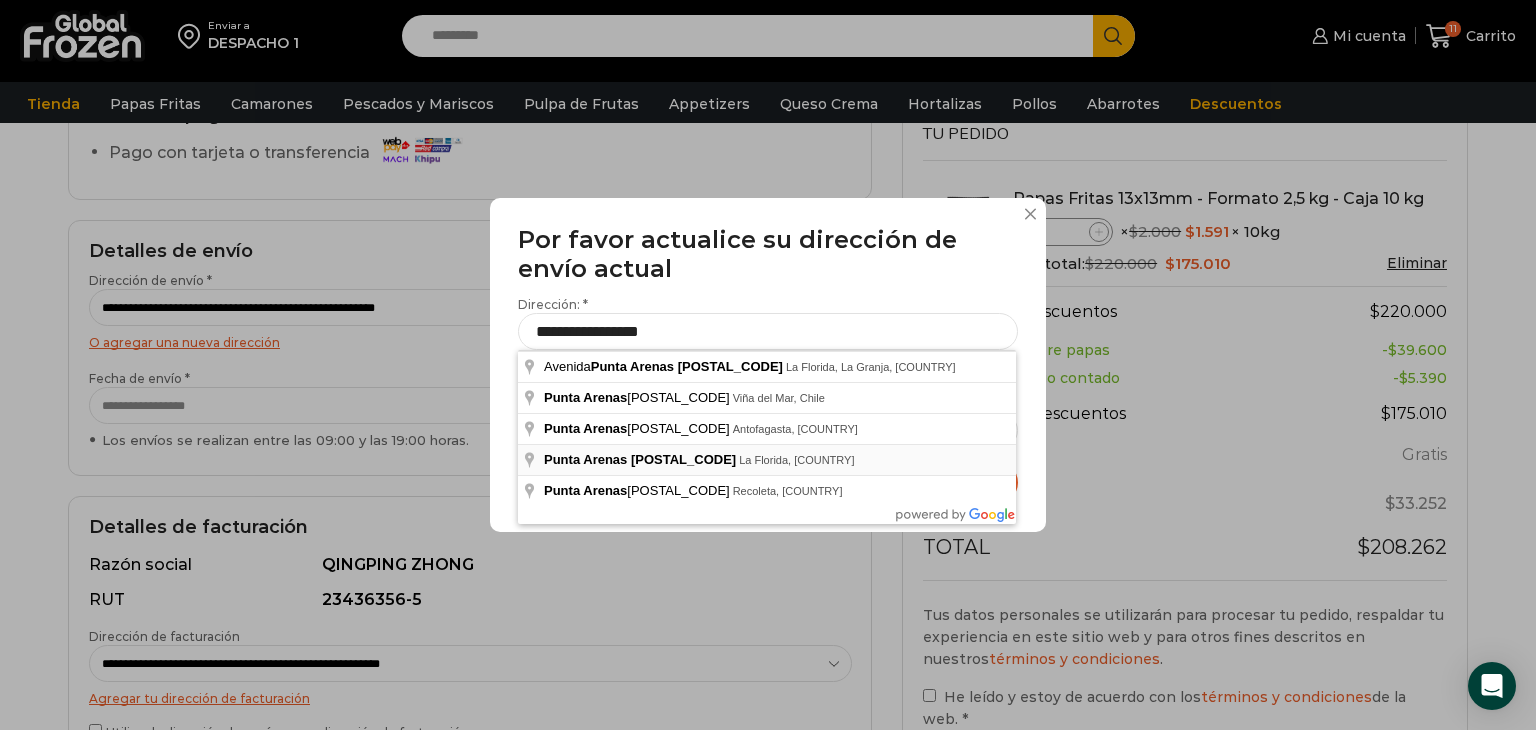 type on "**********" 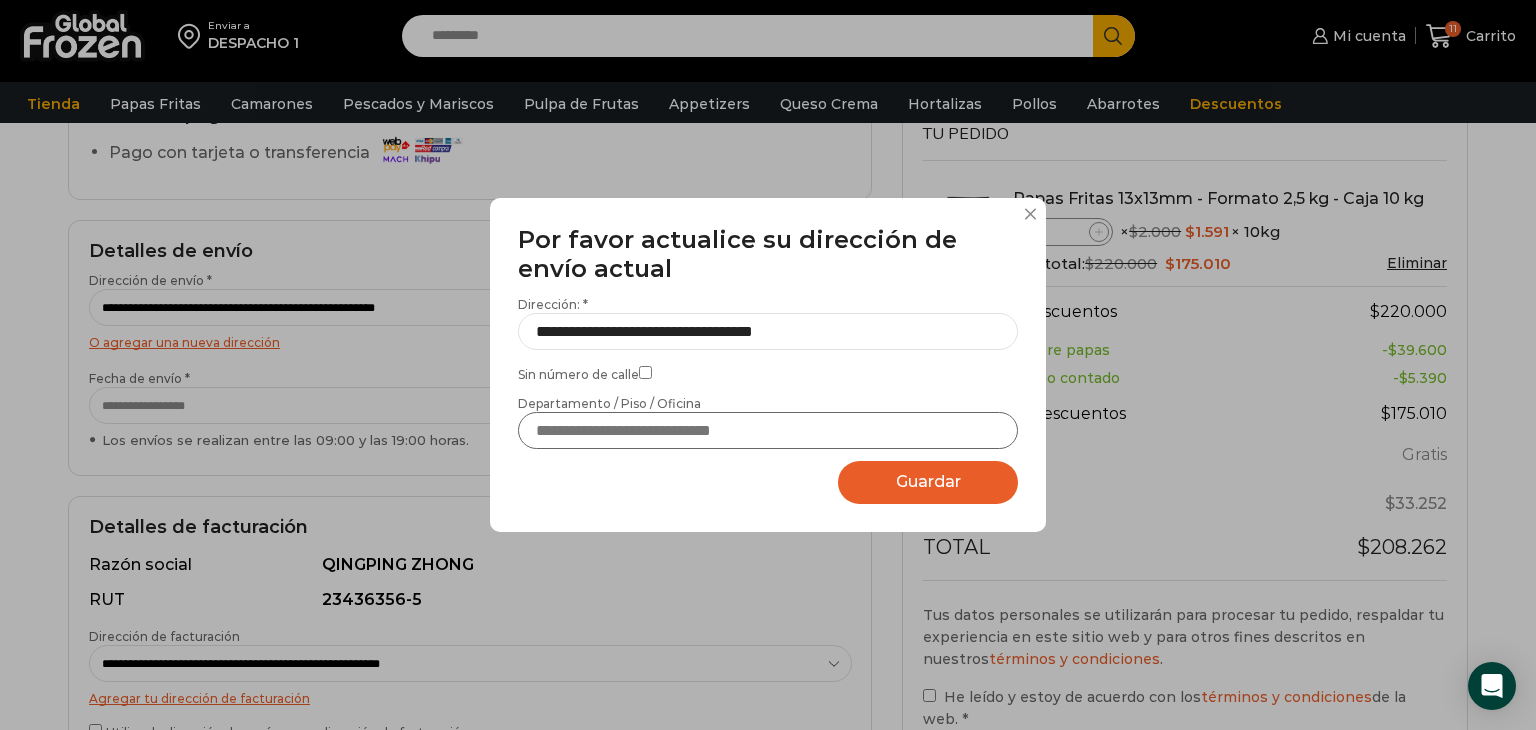 click on "Departamento / Piso / Oficina" at bounding box center (768, 430) 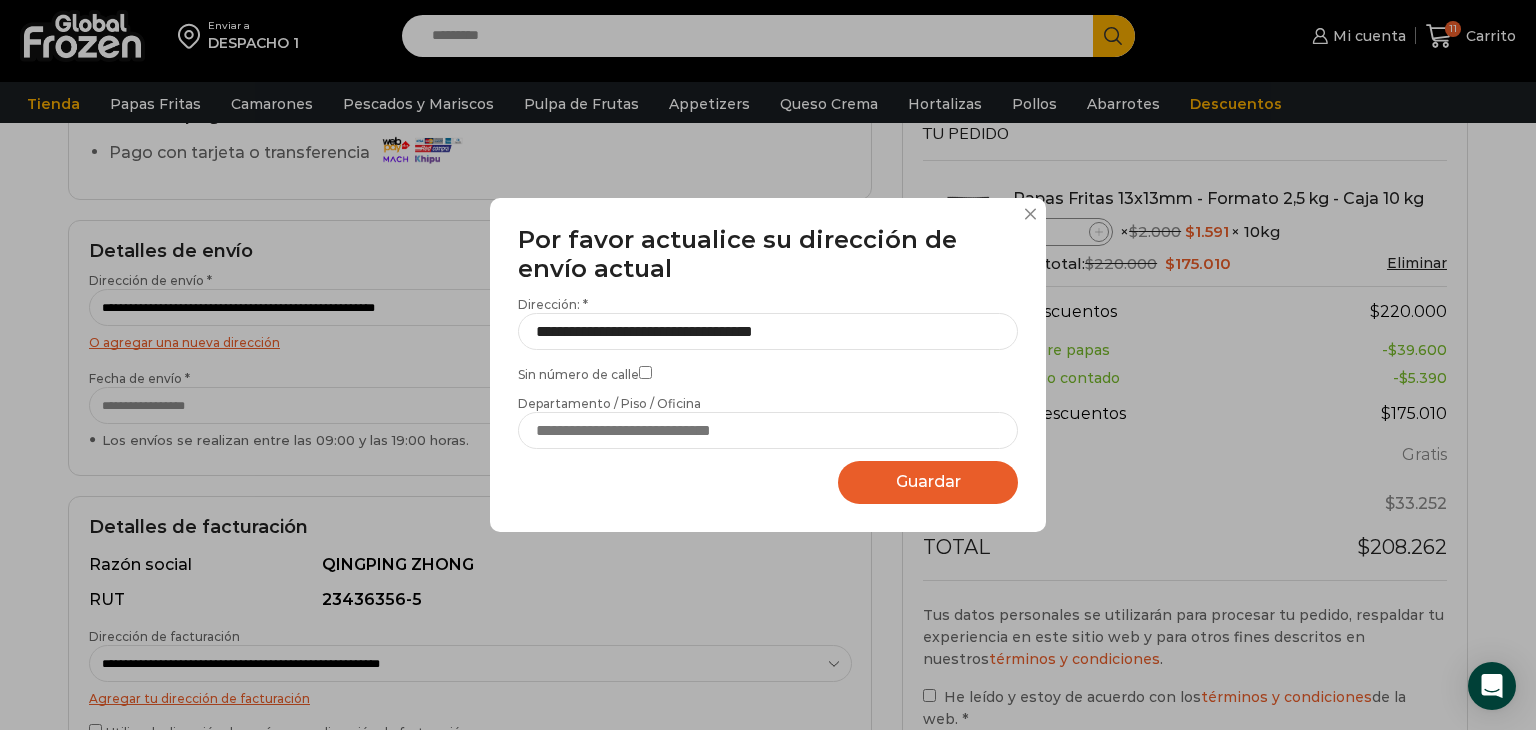 click on "Guardar" at bounding box center [928, 481] 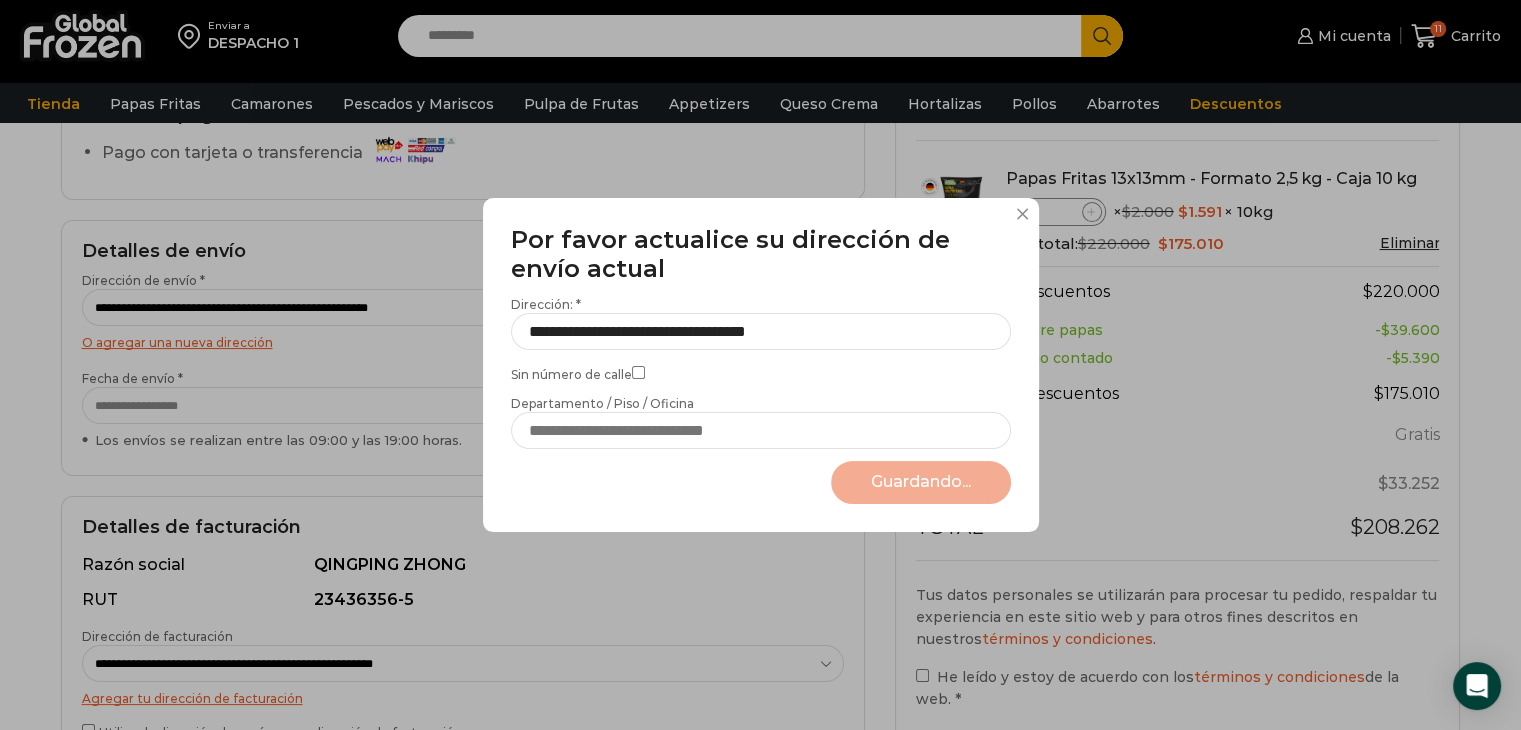 select on "*******" 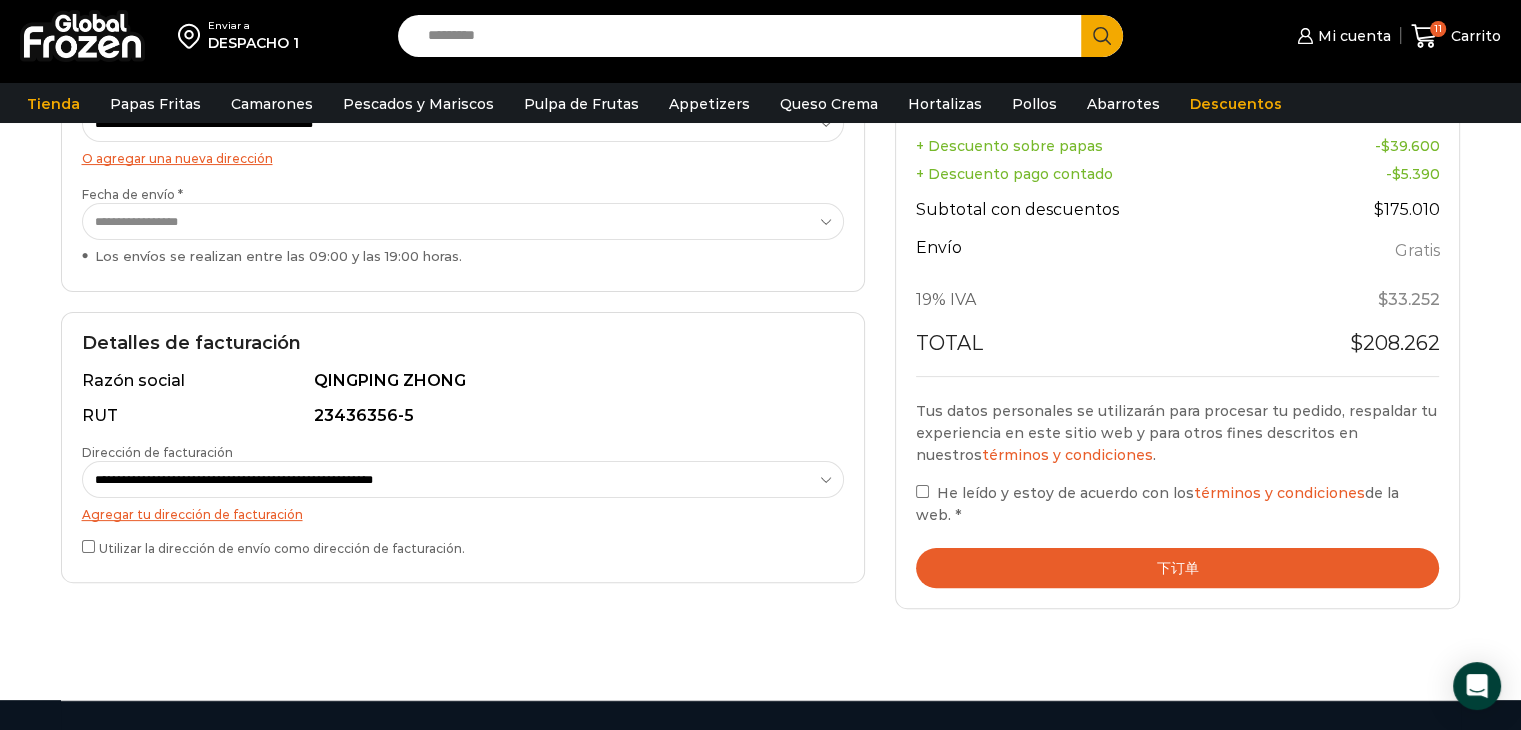 scroll, scrollTop: 500, scrollLeft: 0, axis: vertical 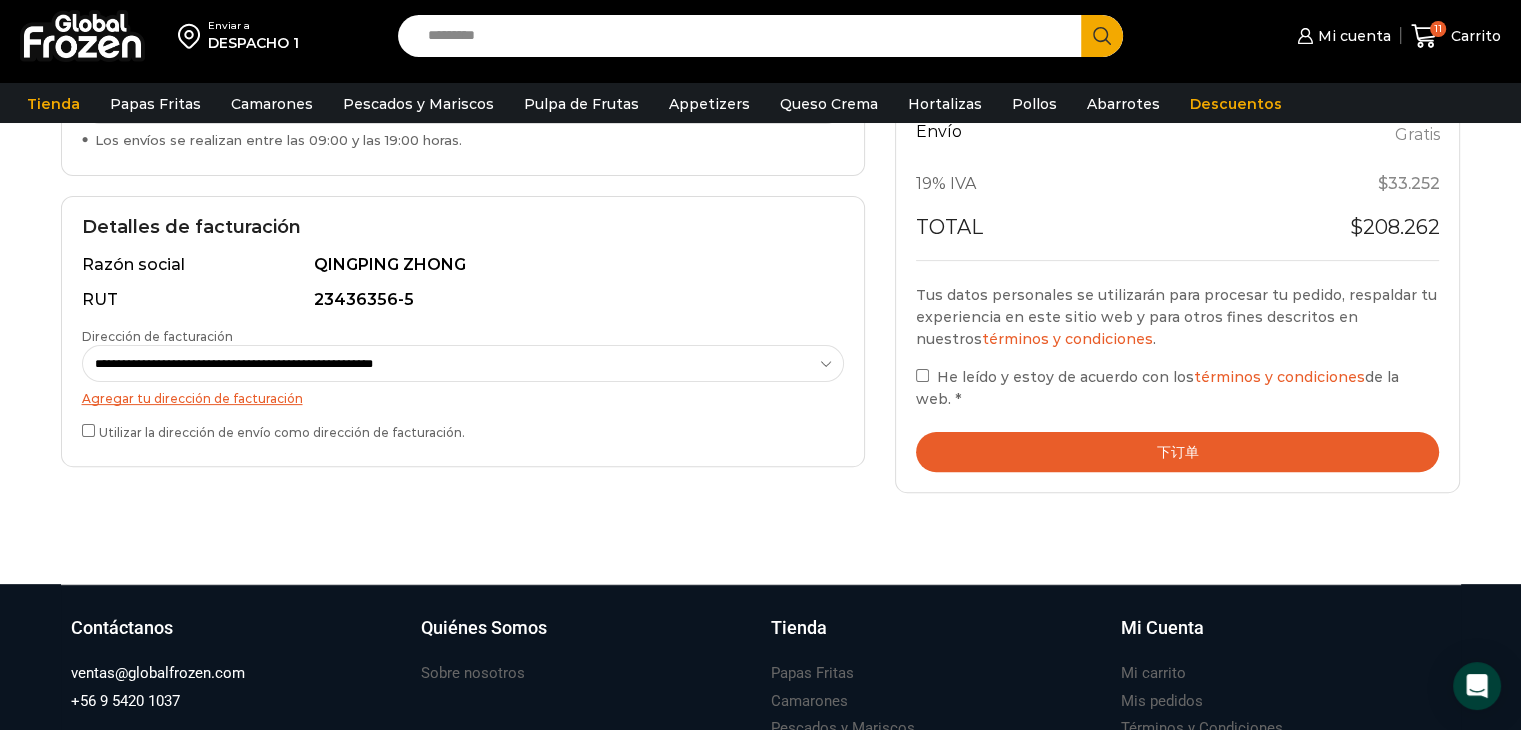 click on "下订单" at bounding box center [1178, 452] 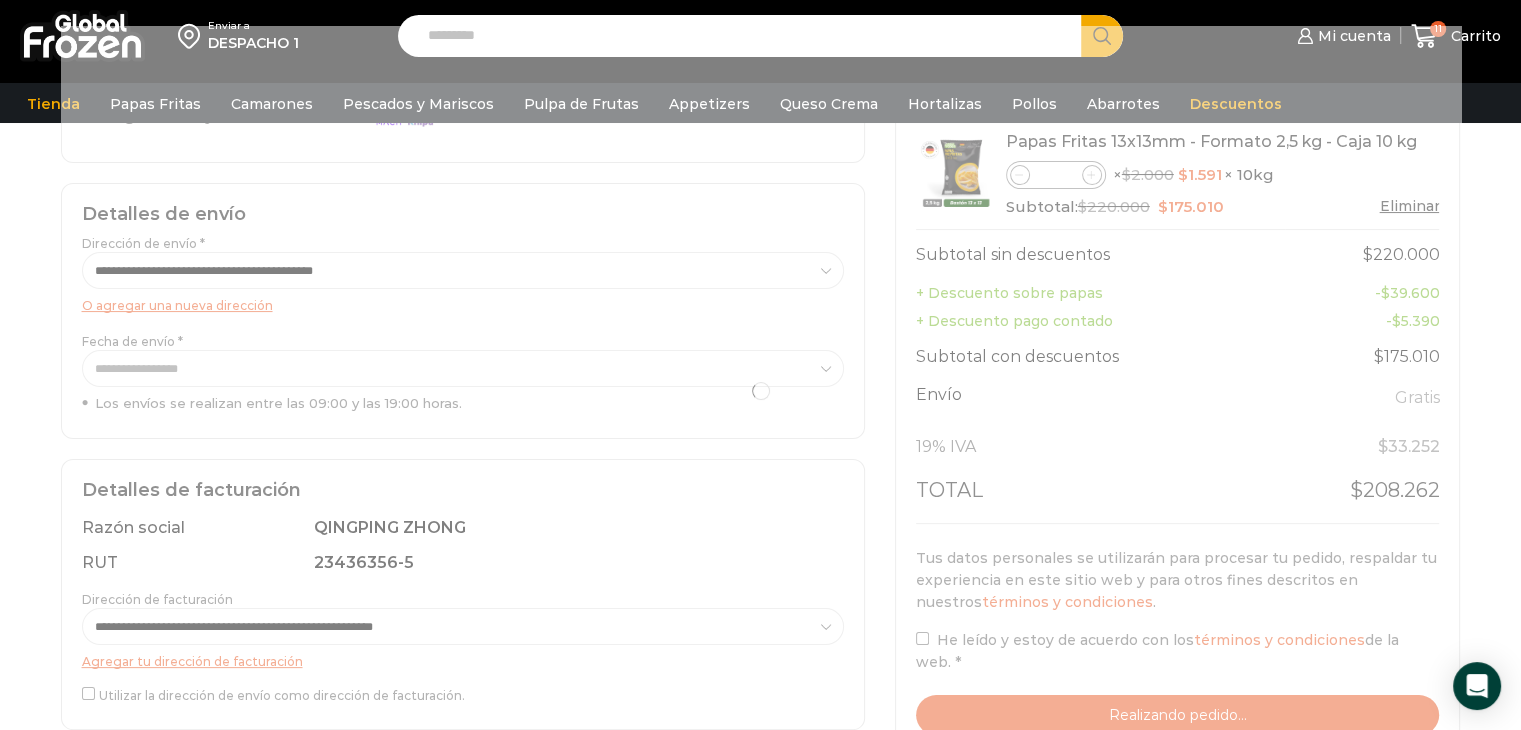 scroll, scrollTop: 200, scrollLeft: 0, axis: vertical 